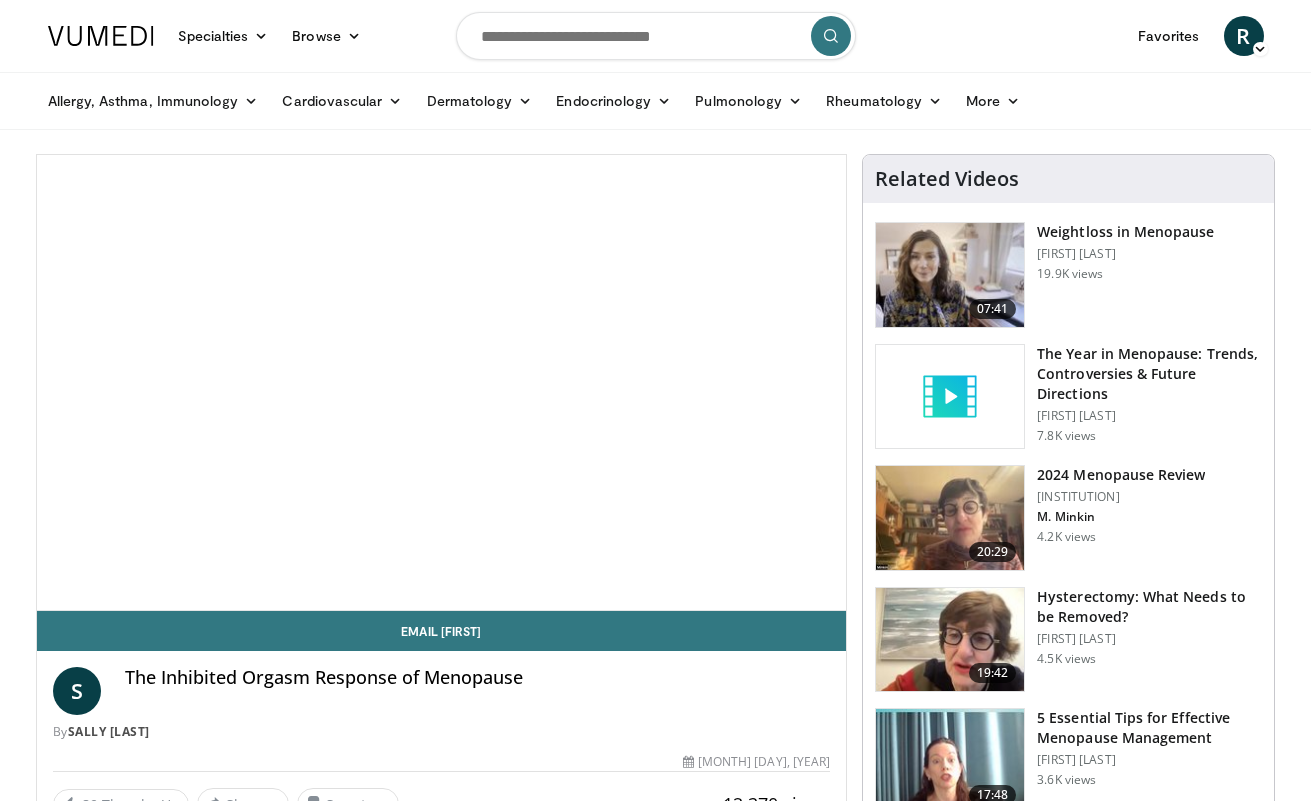 scroll, scrollTop: 0, scrollLeft: 0, axis: both 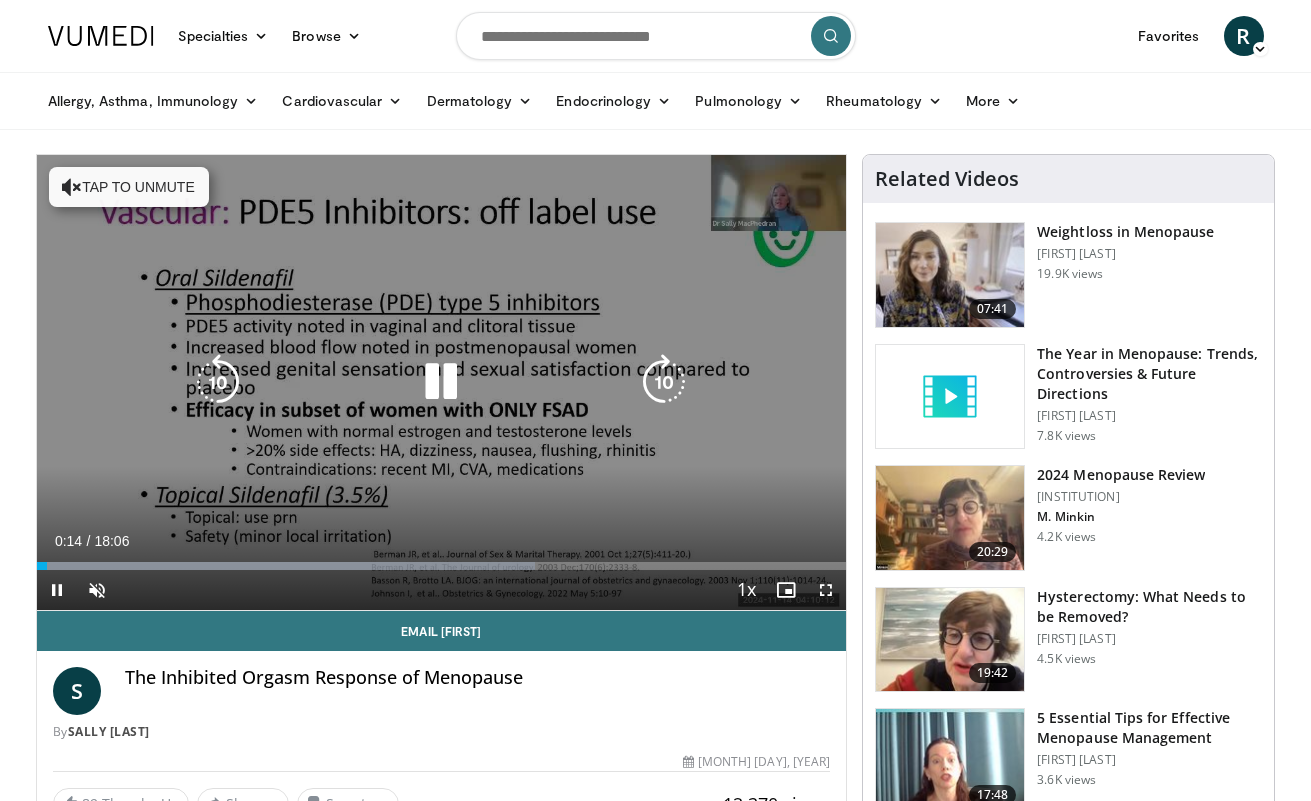 click on "Tap to unmute" at bounding box center [129, 187] 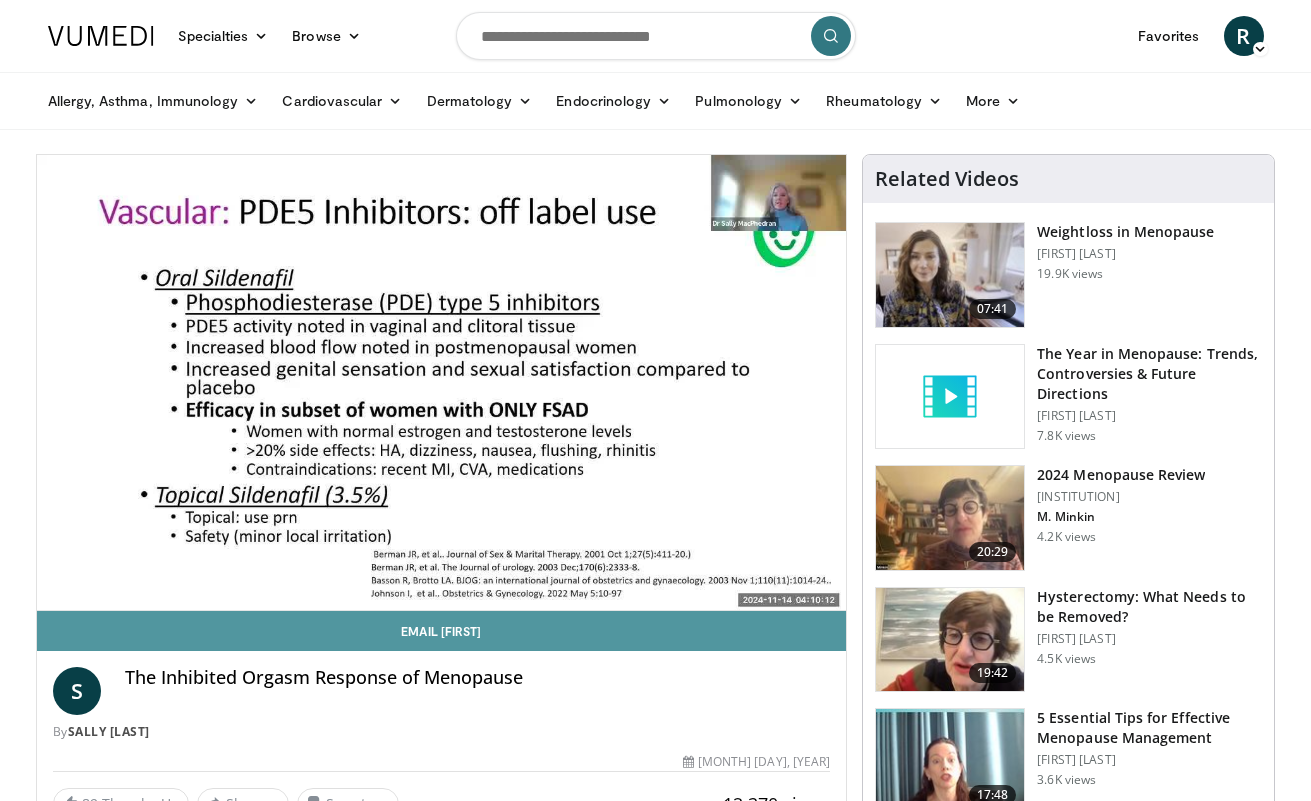 click on "Email
[FIRST]" at bounding box center [442, 631] 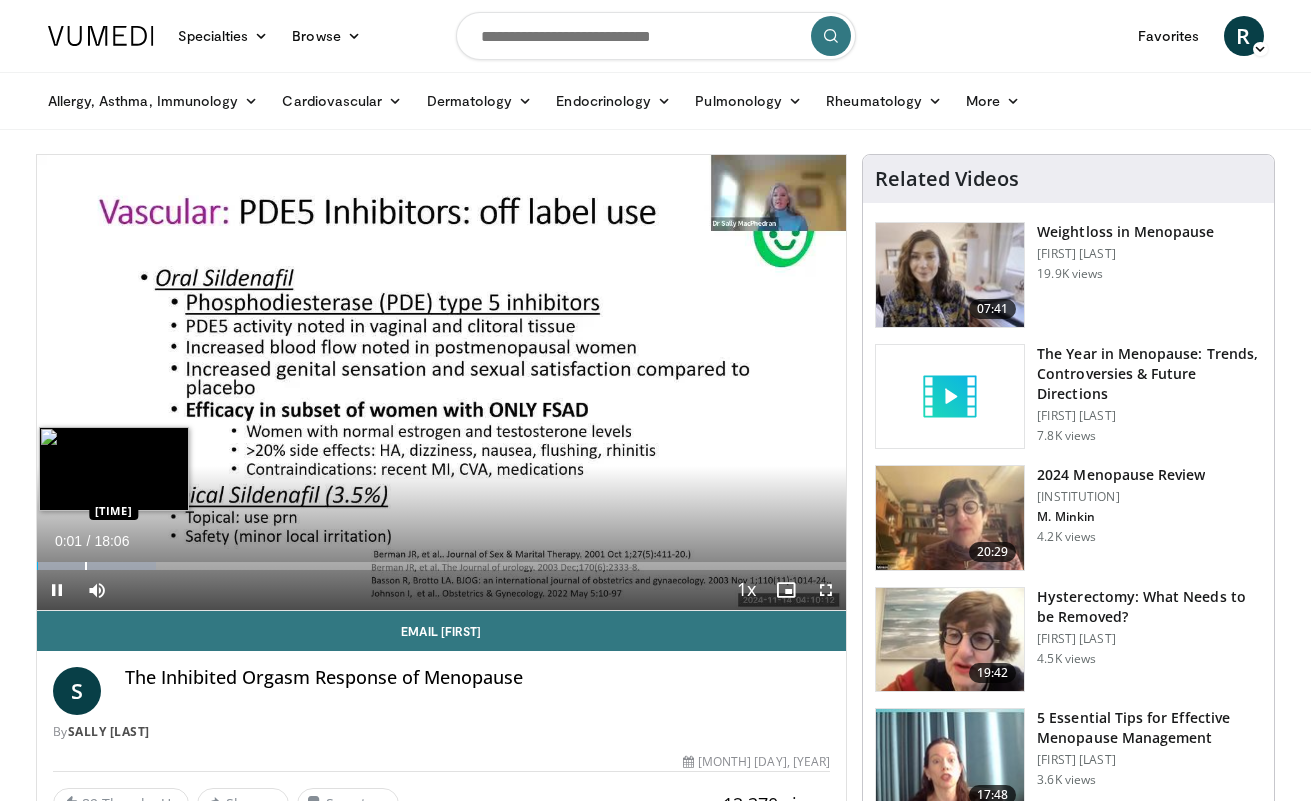 click at bounding box center [86, 566] 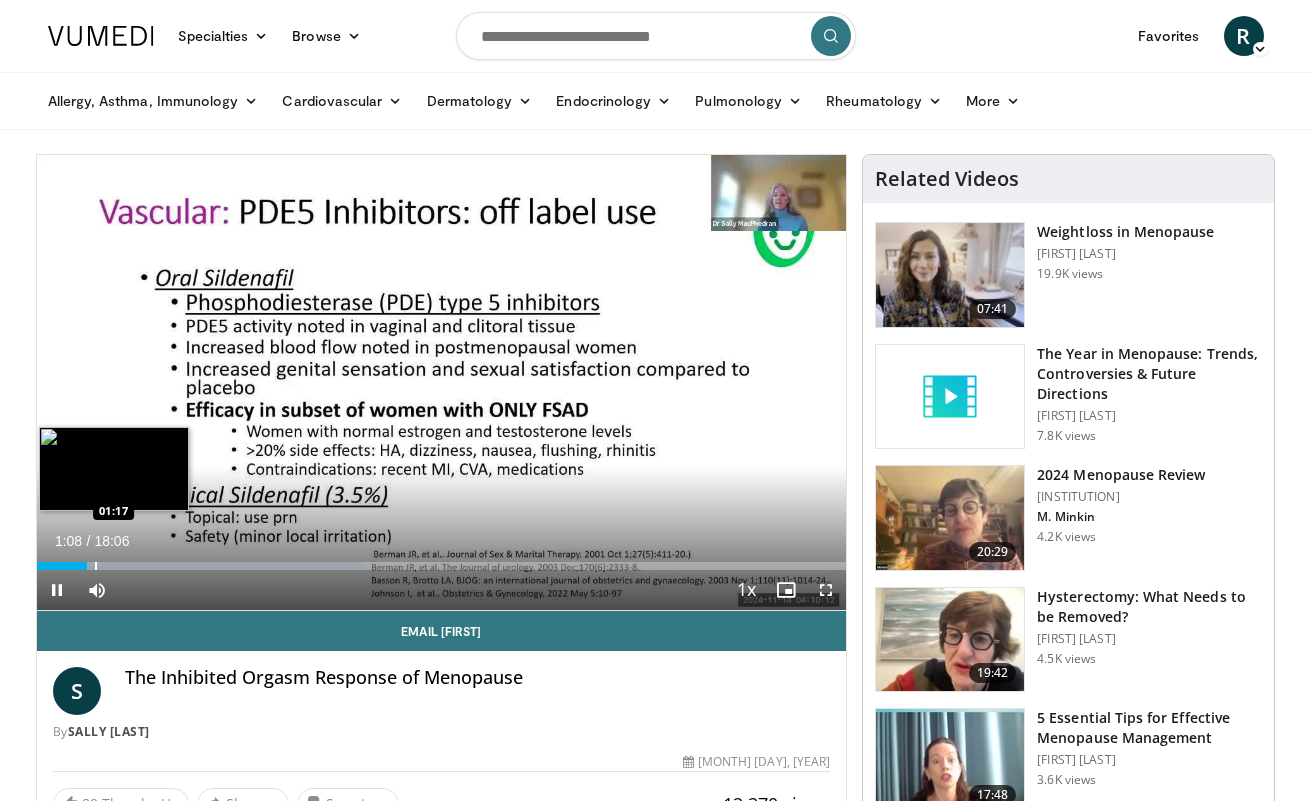 click at bounding box center (96, 566) 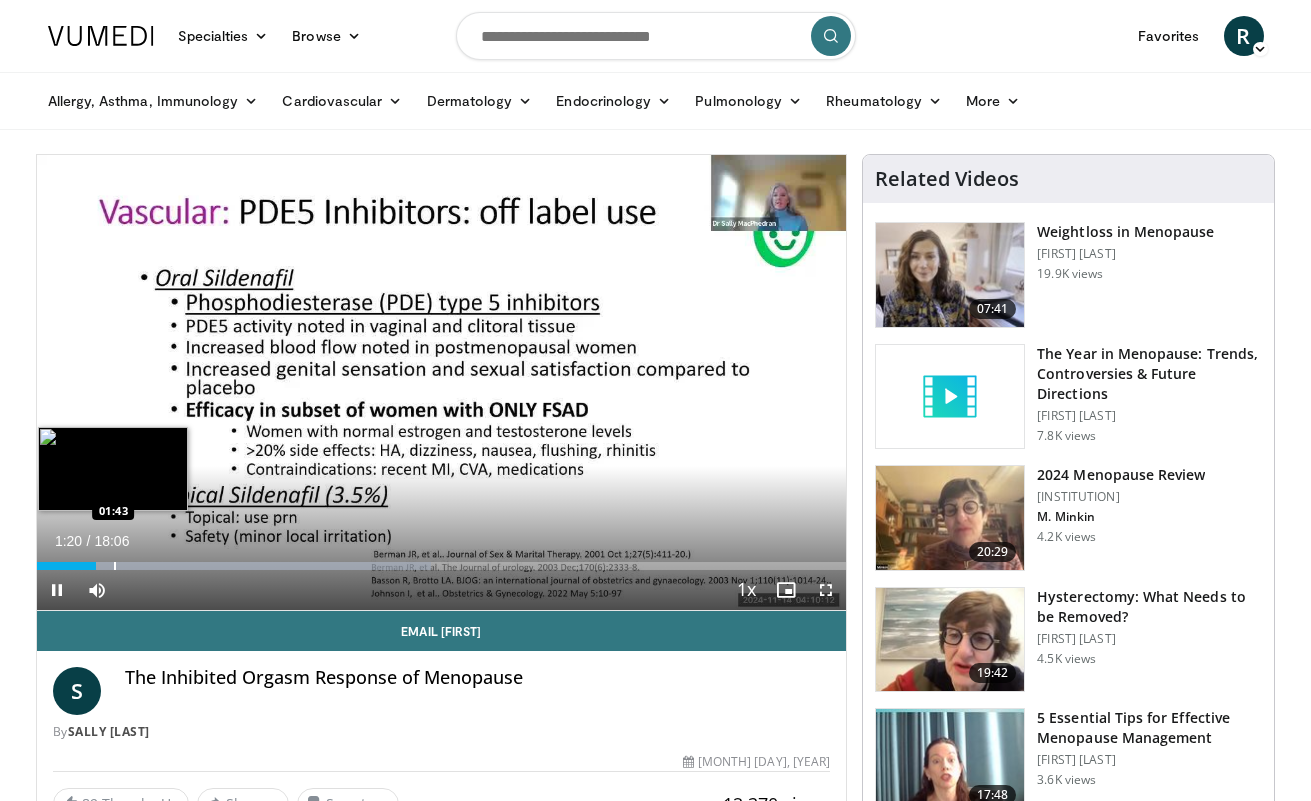 click at bounding box center (115, 566) 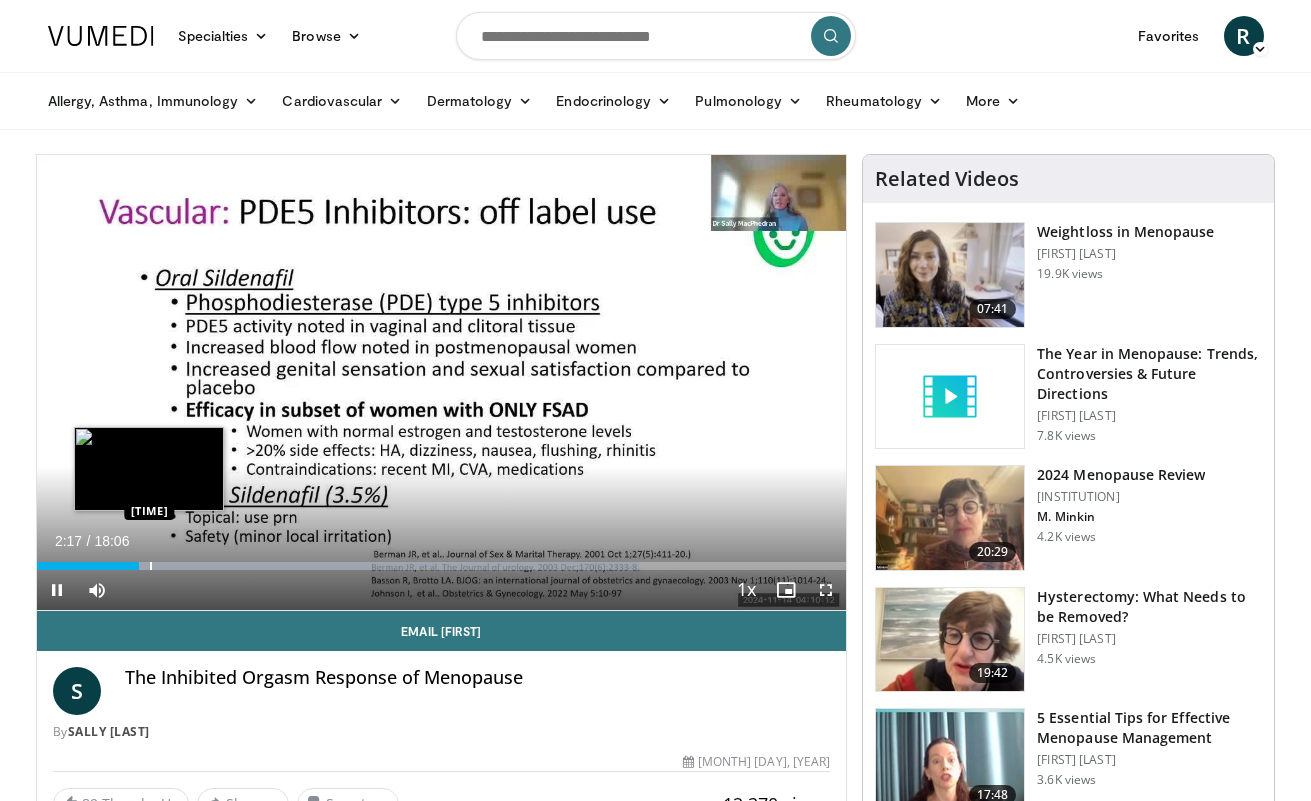 click at bounding box center [151, 566] 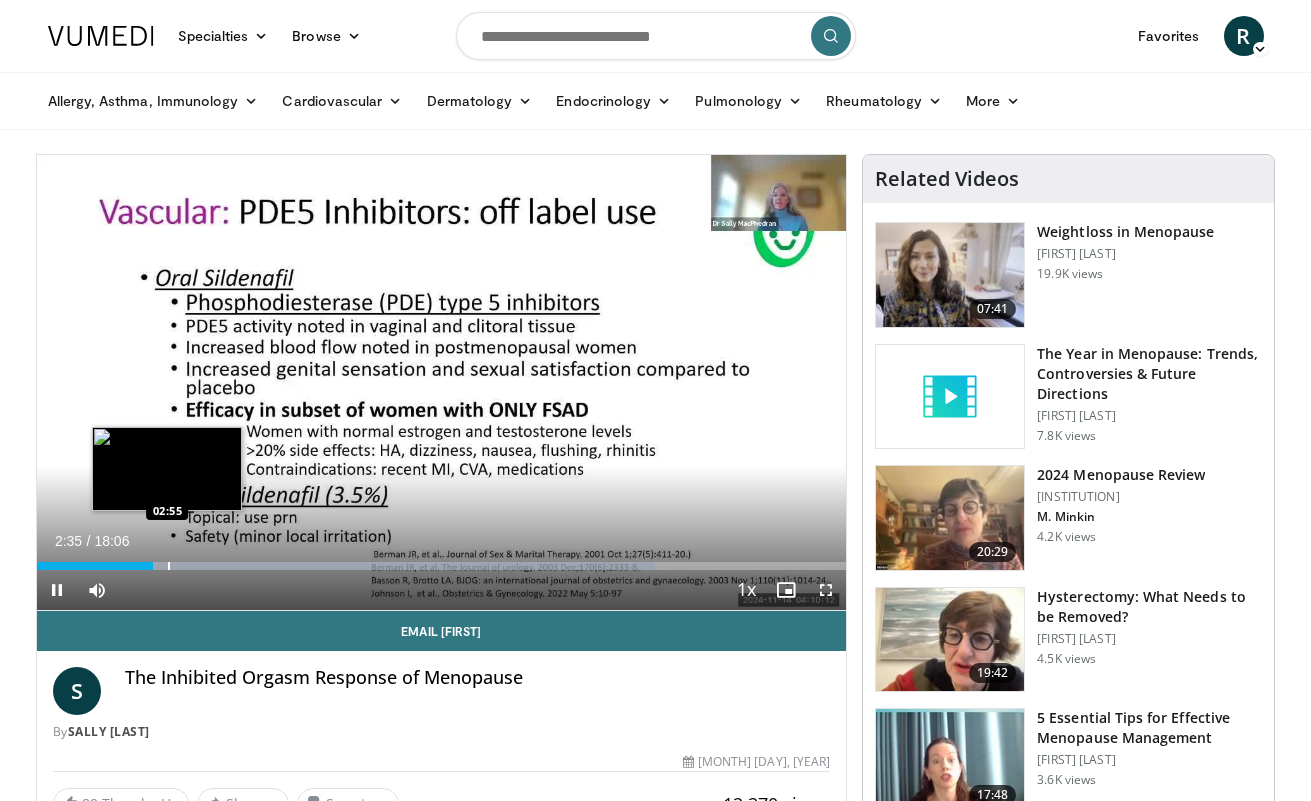 click at bounding box center (169, 566) 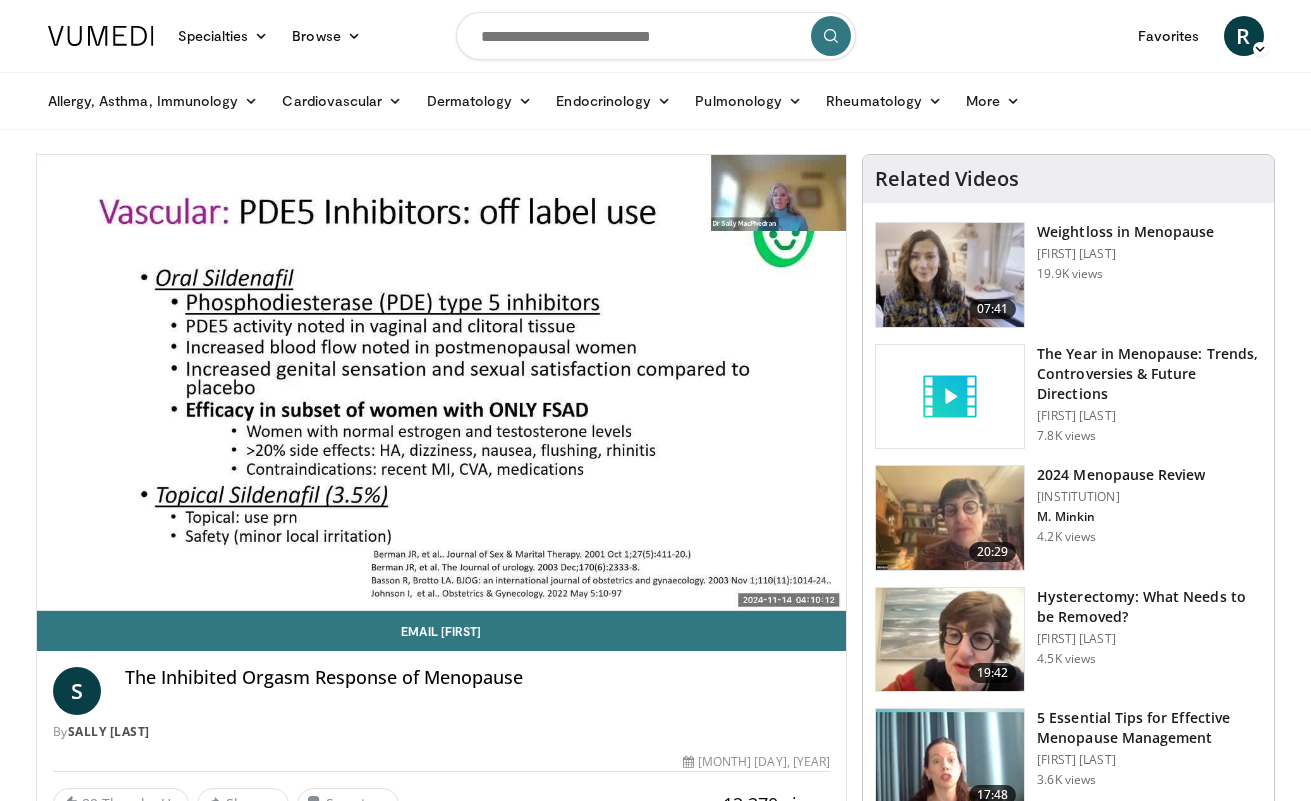 click on "10 seconds
Tap to unmute" at bounding box center [442, 382] 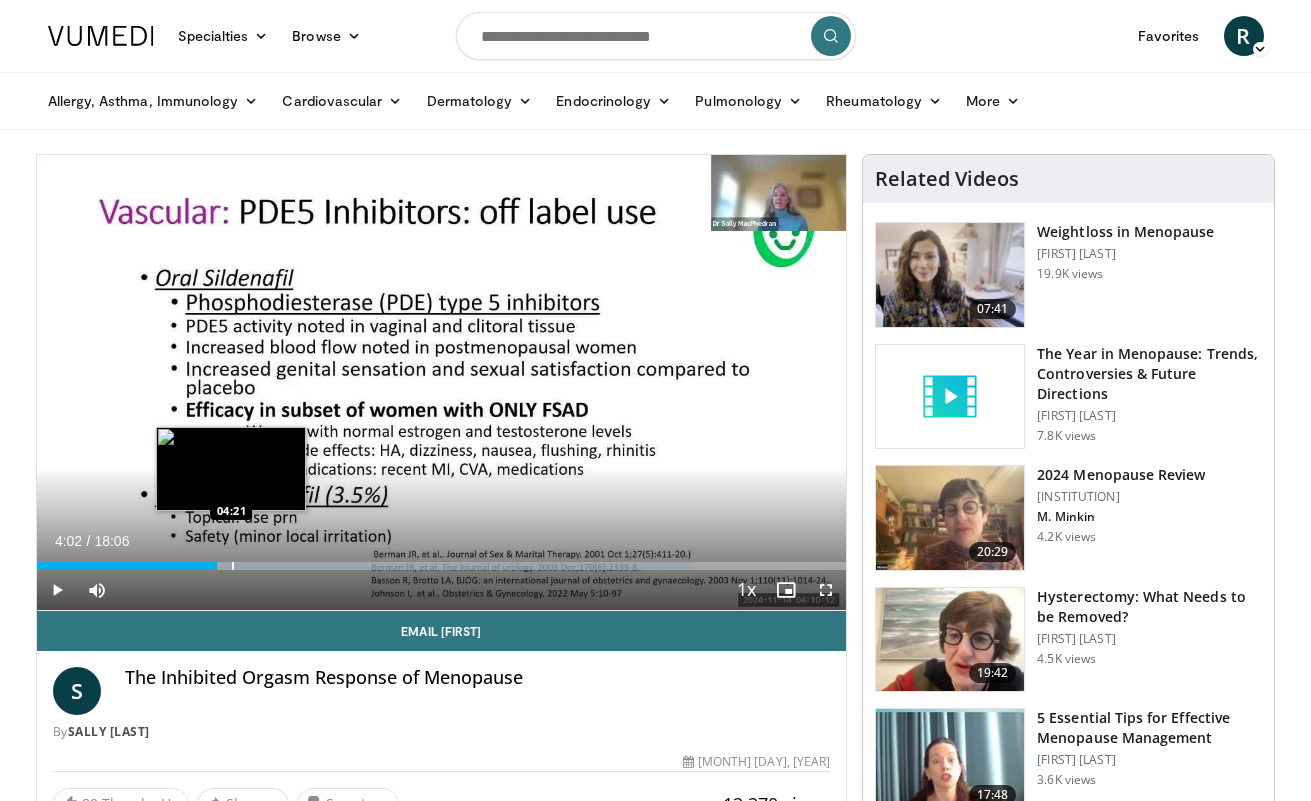 click at bounding box center (233, 566) 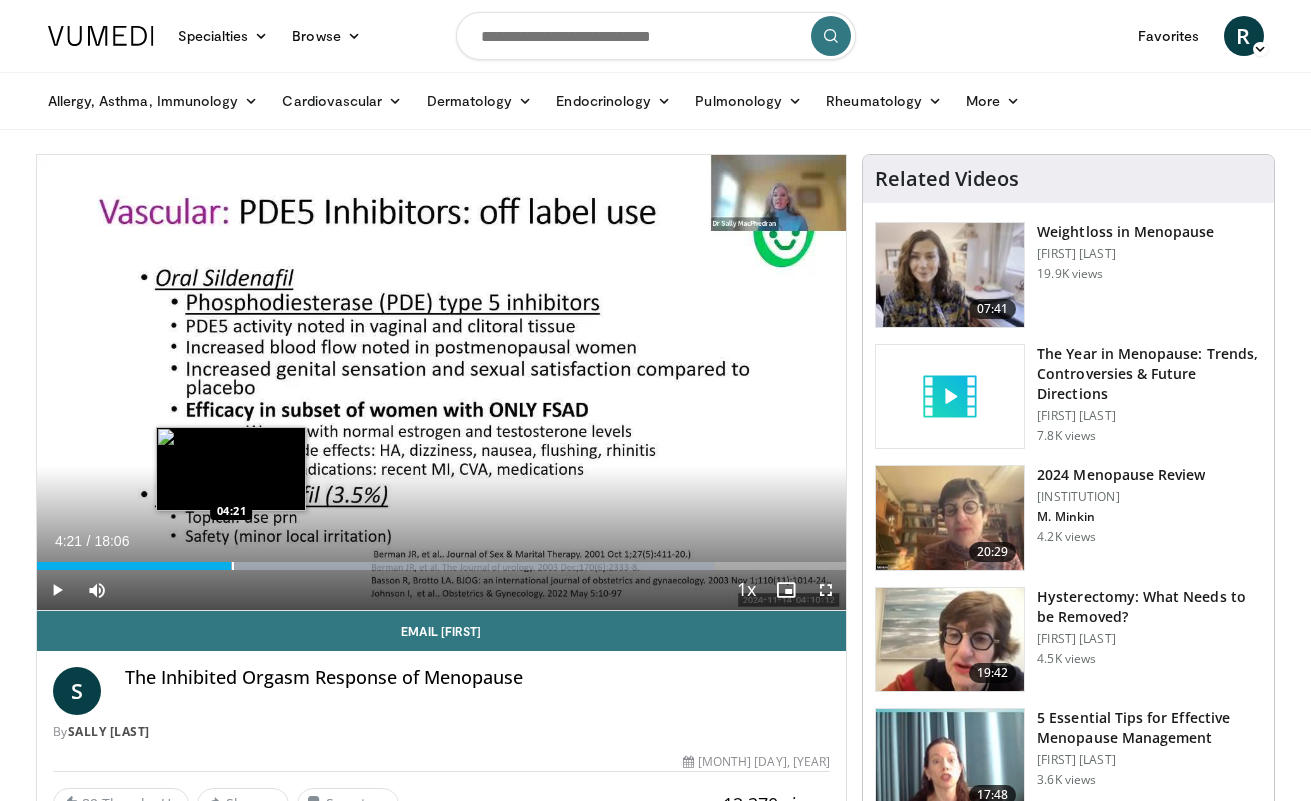 click at bounding box center [233, 566] 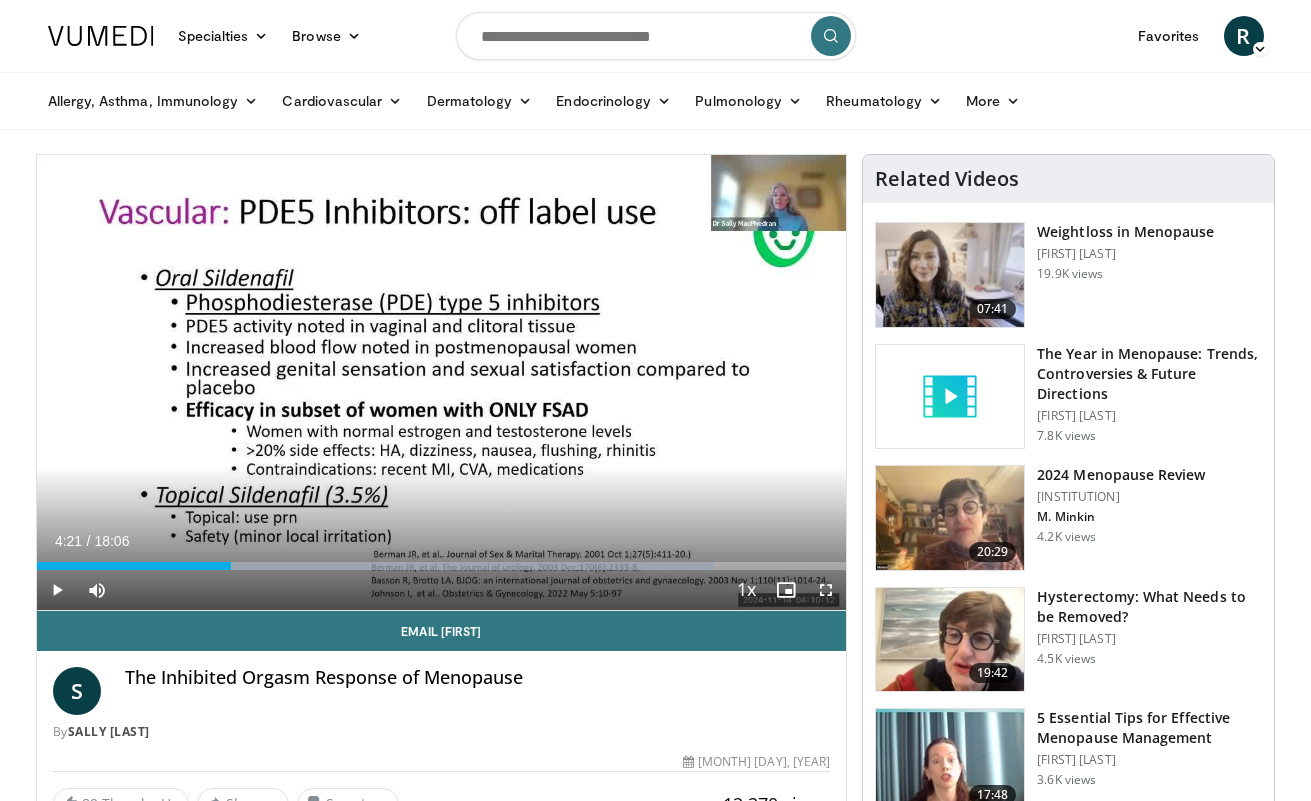 click at bounding box center [57, 590] 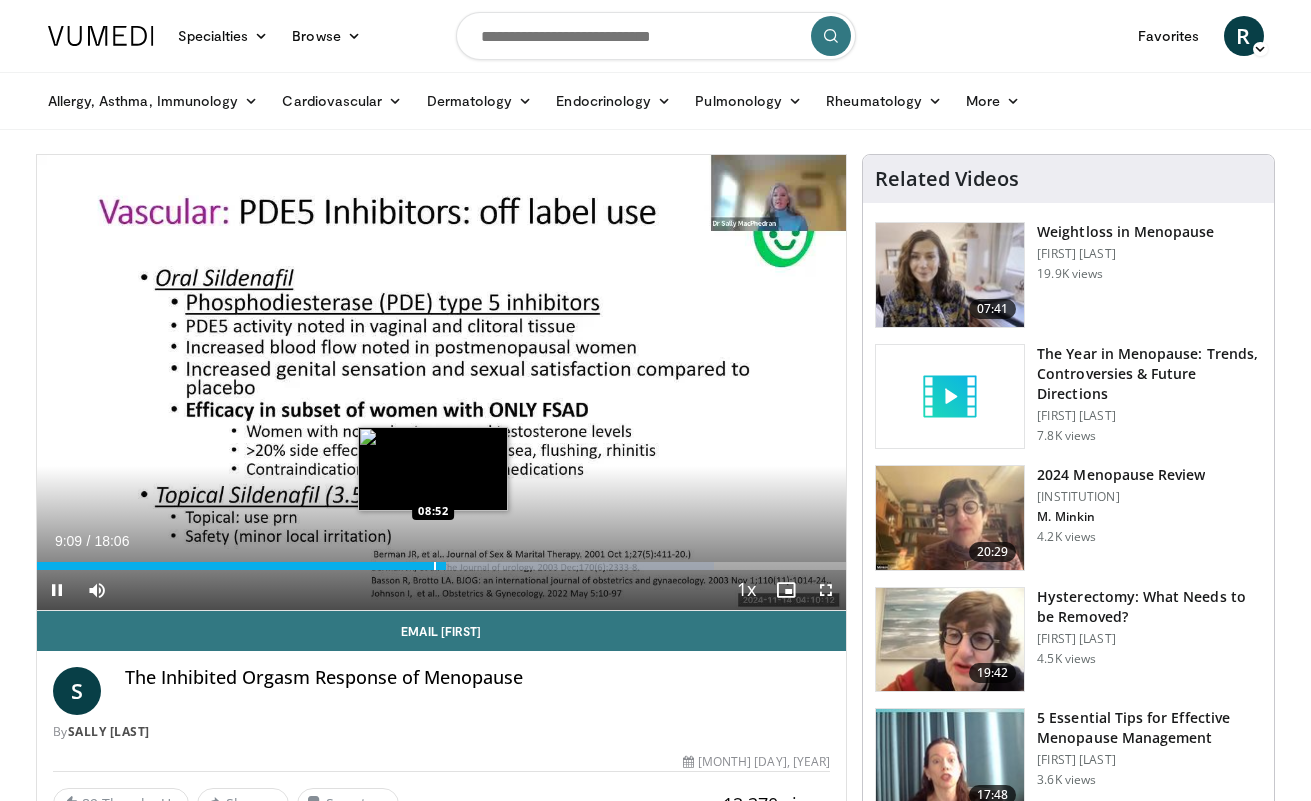 click at bounding box center (435, 566) 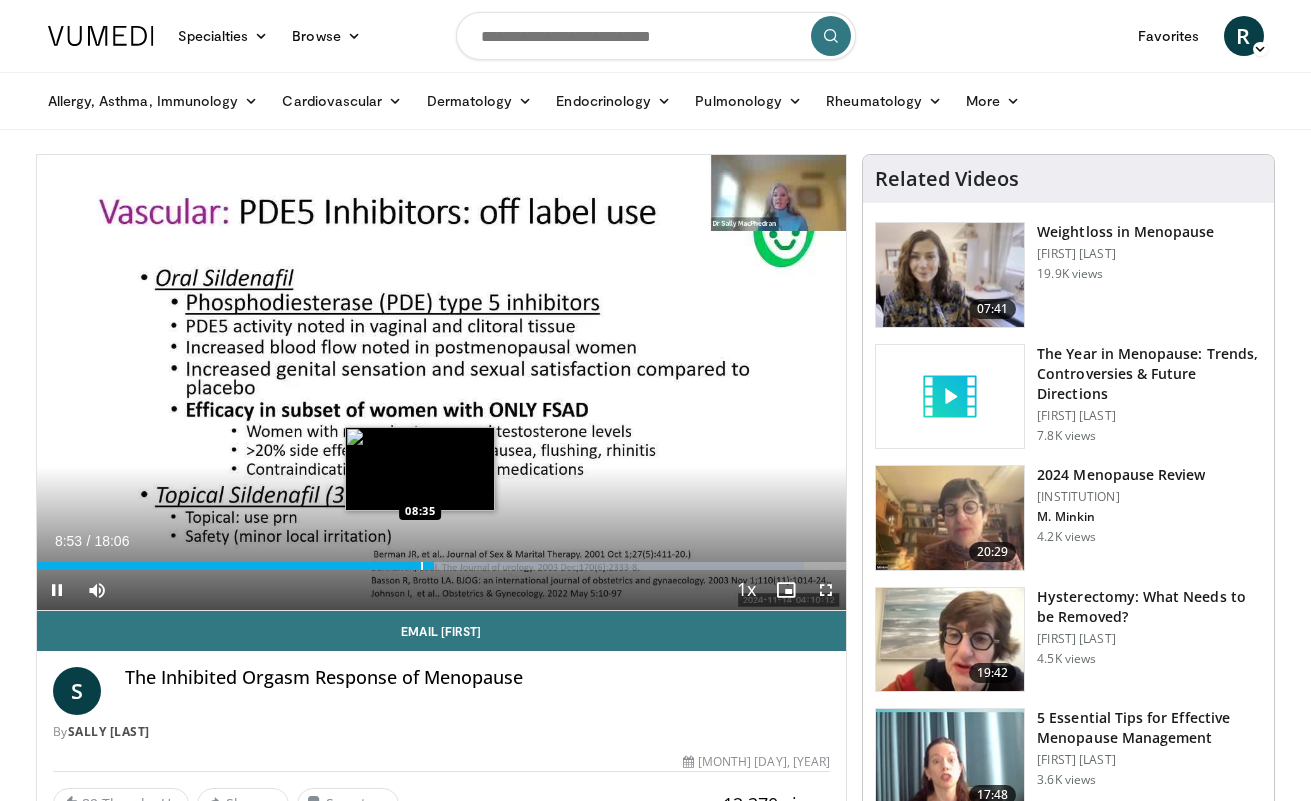 click at bounding box center (422, 566) 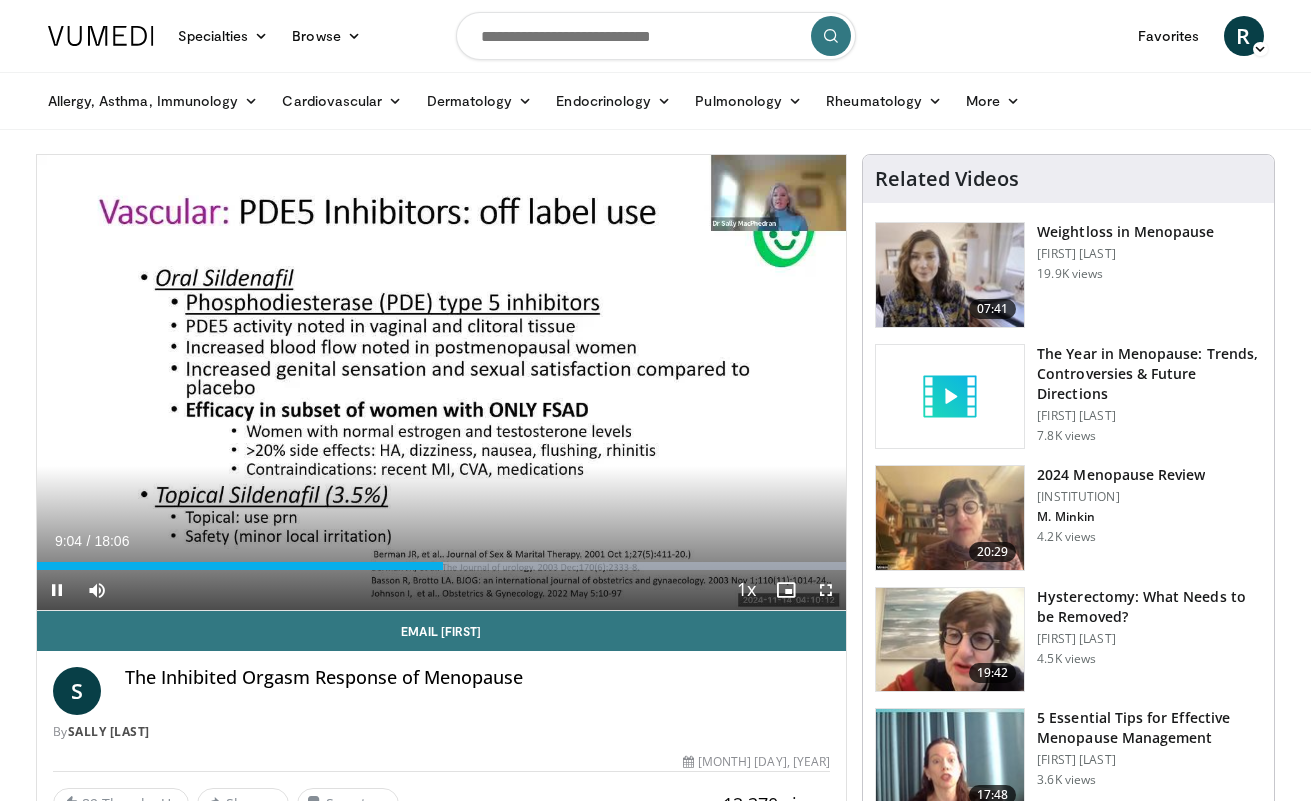 click on "Current Time  [TIME] / Duration  [TIME]" at bounding box center [442, 541] 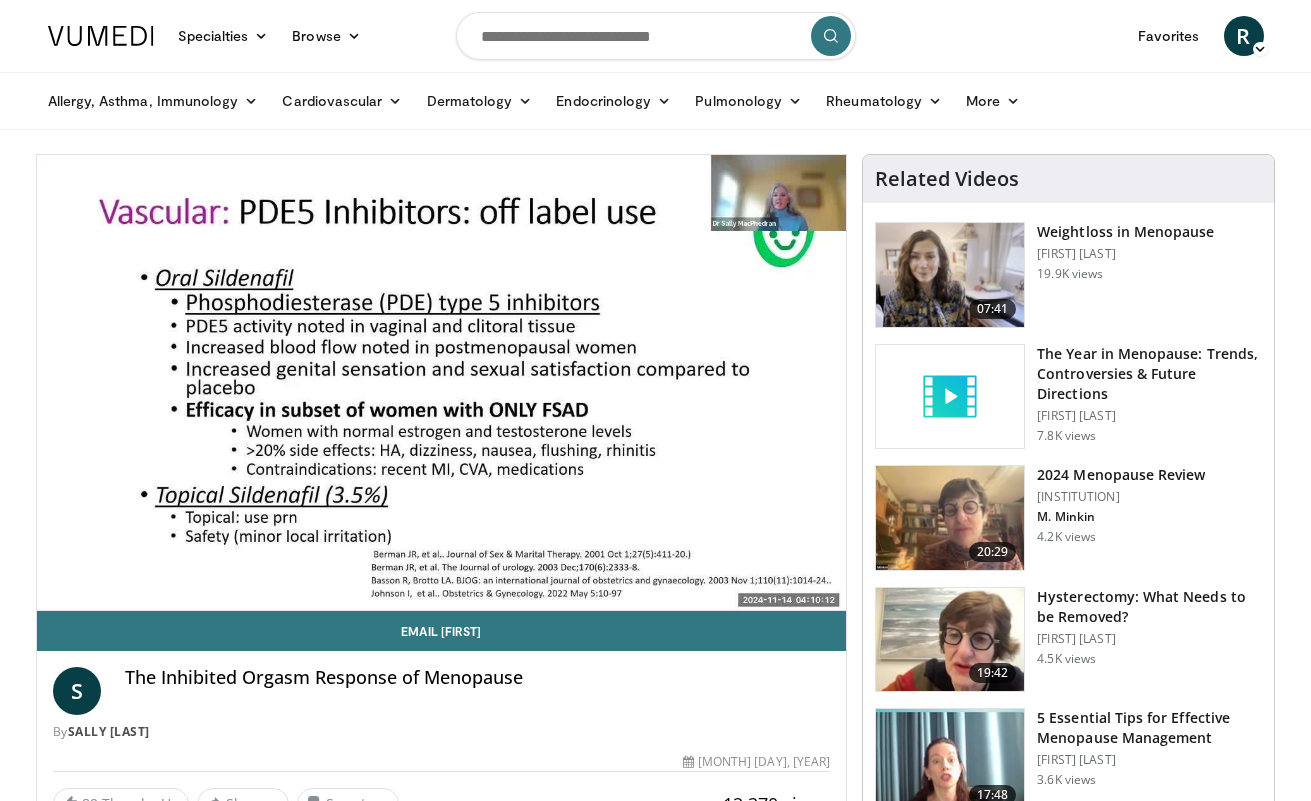 click on "The Inhibited Orgasm Response of Menopause" at bounding box center (478, 691) 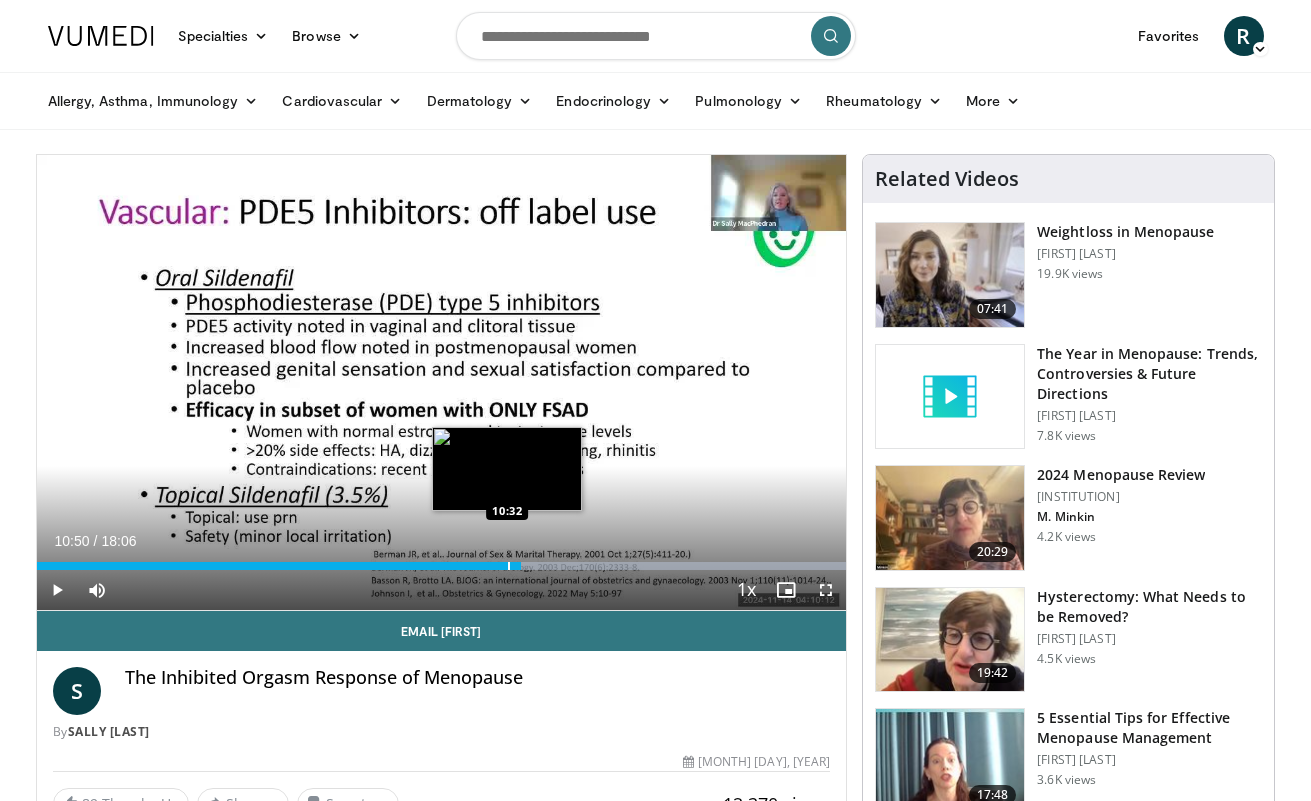 click at bounding box center [509, 566] 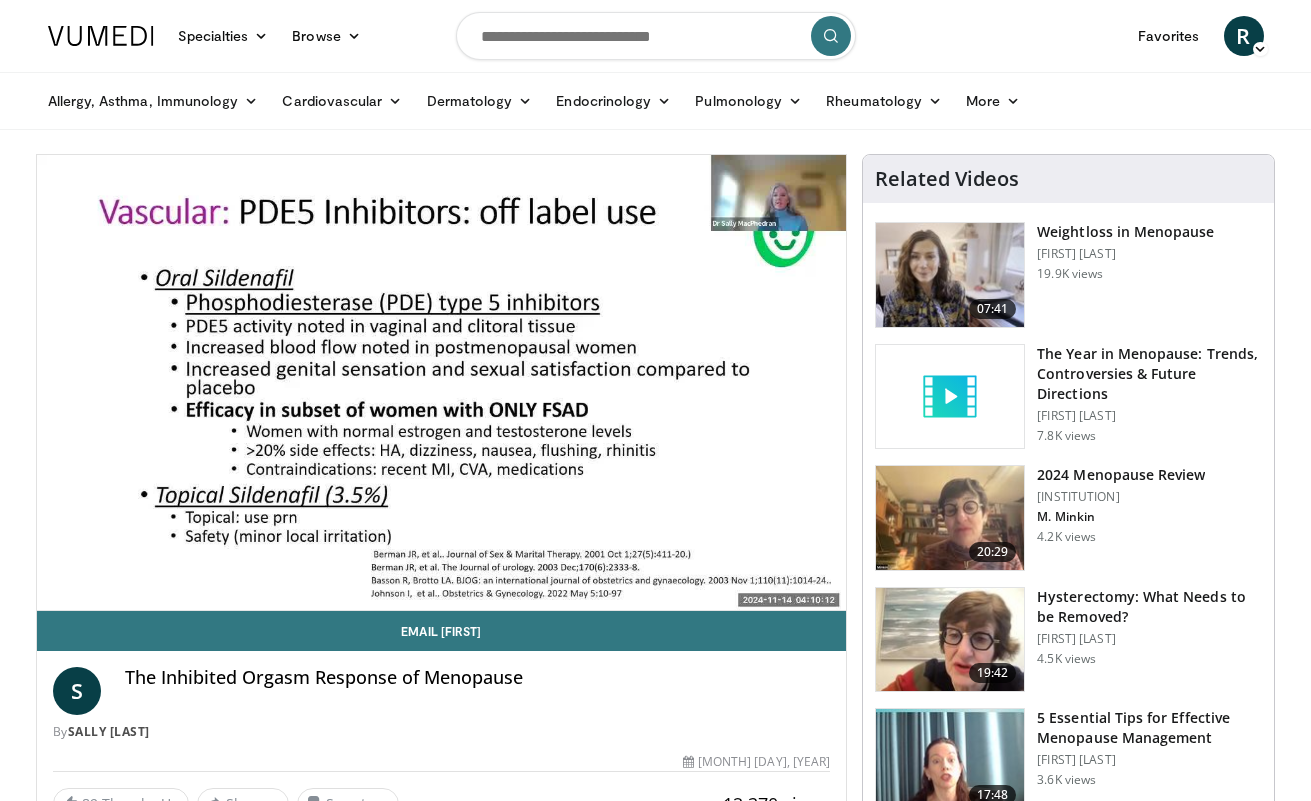 click on "By
Sally Macphedran" at bounding box center (442, 732) 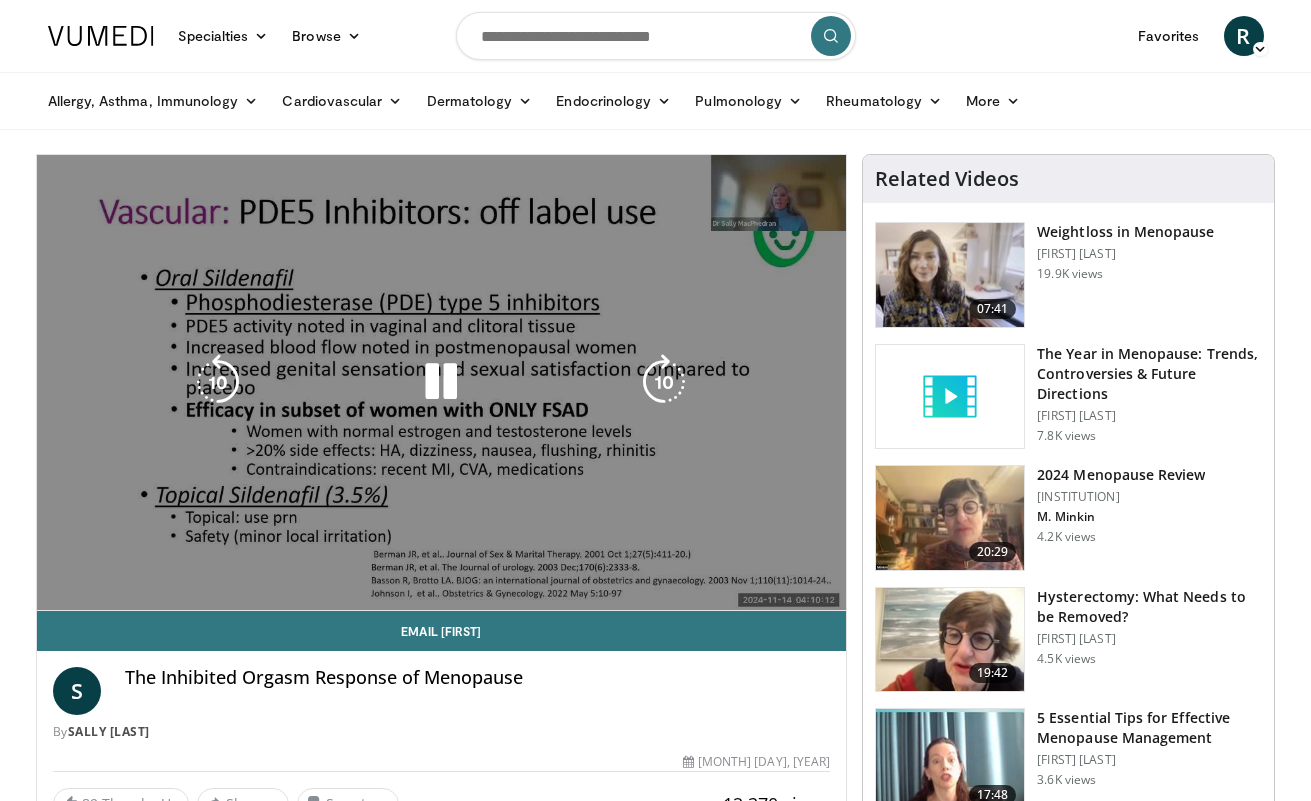 click on "10 seconds
Tap to unmute" at bounding box center [442, 382] 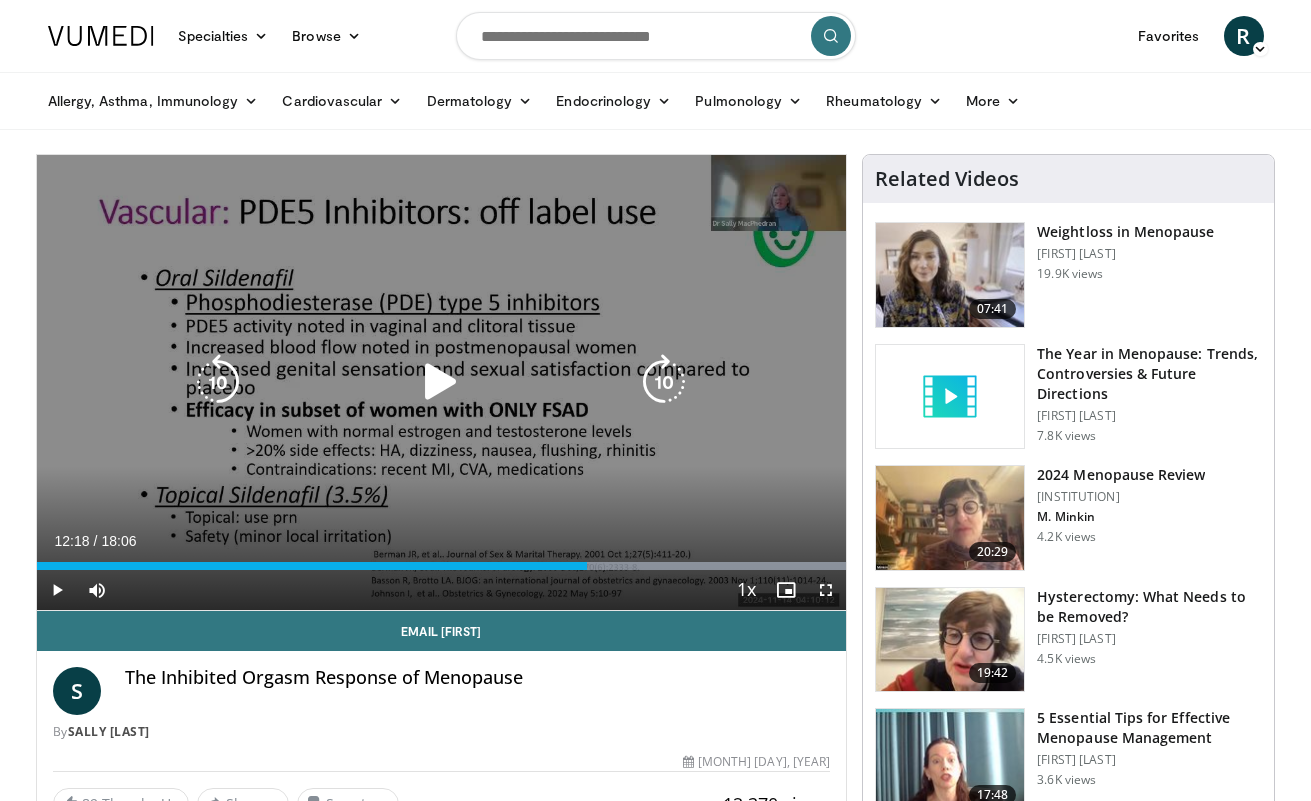 click at bounding box center [441, 382] 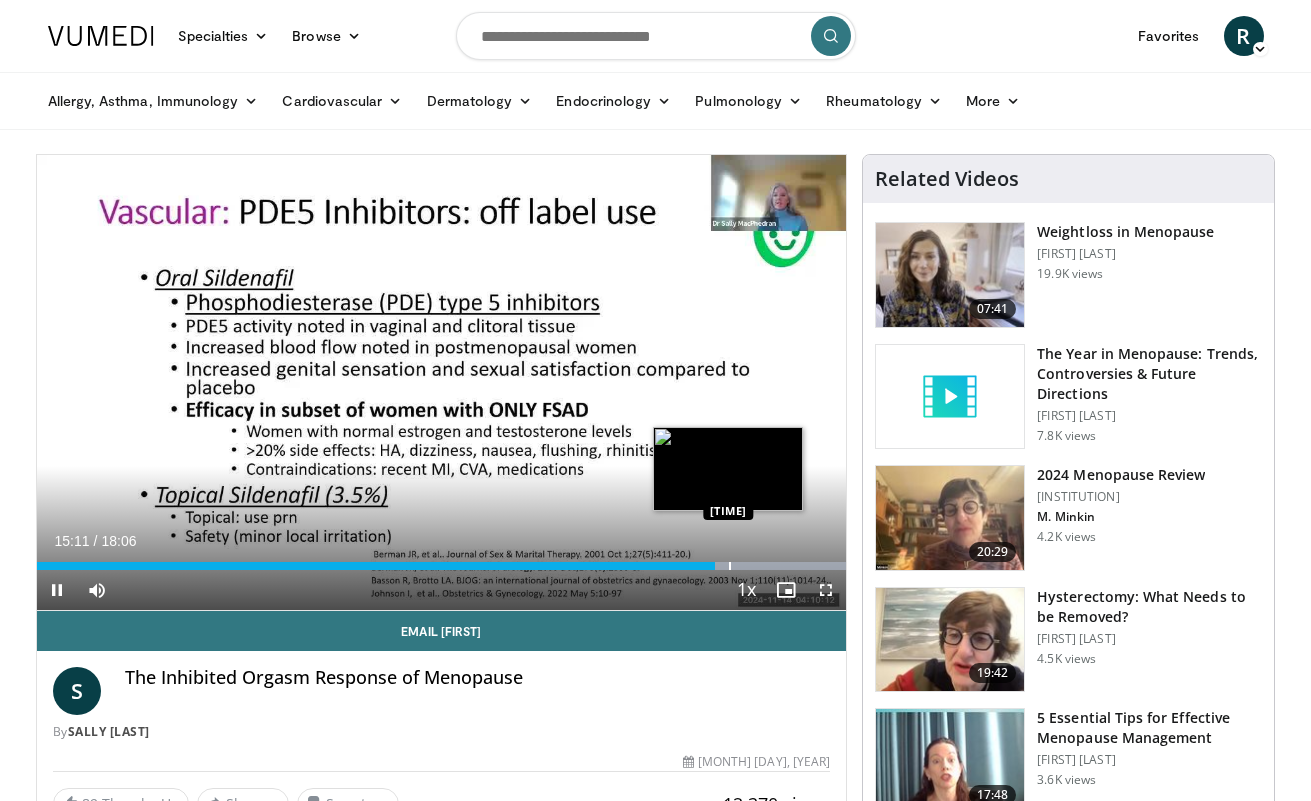 click at bounding box center [730, 566] 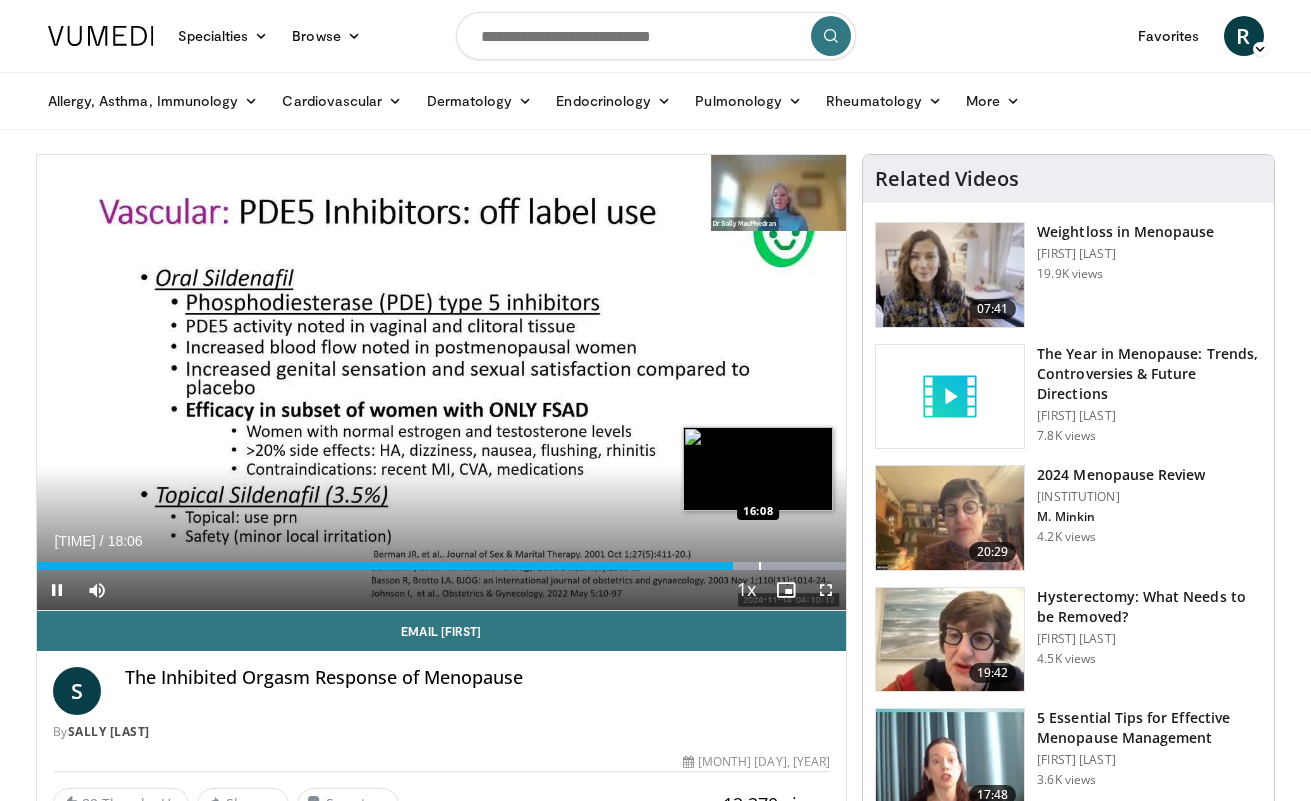 click at bounding box center [760, 566] 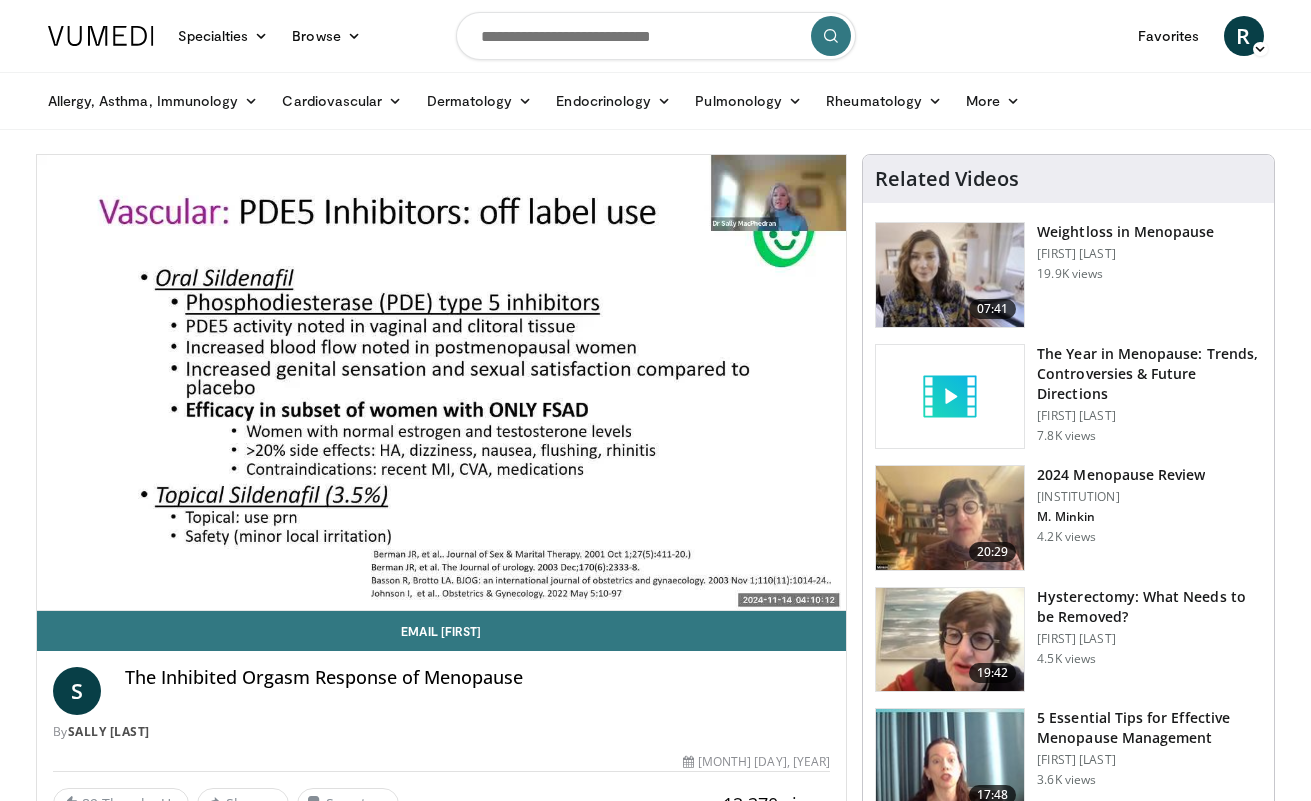 click on "10 seconds
Tap to unmute" at bounding box center [442, 382] 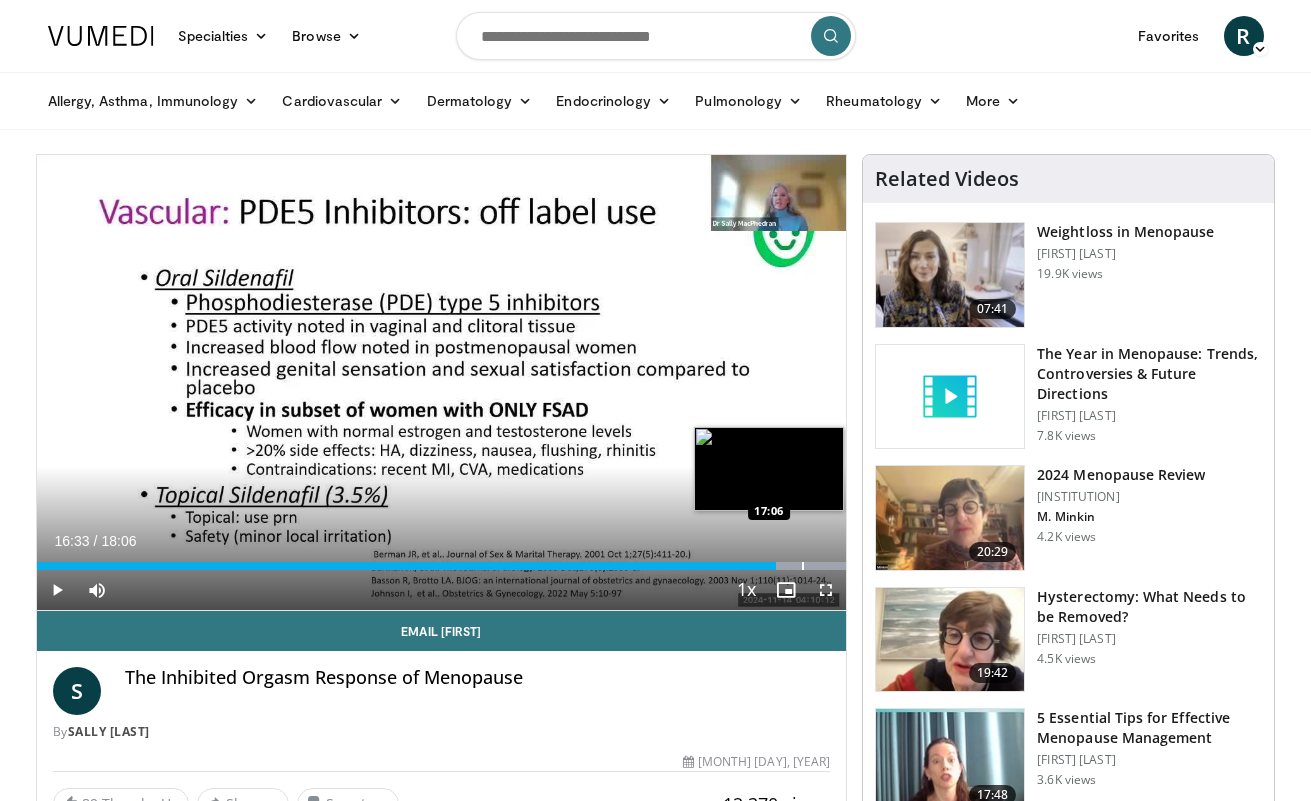 click at bounding box center [803, 566] 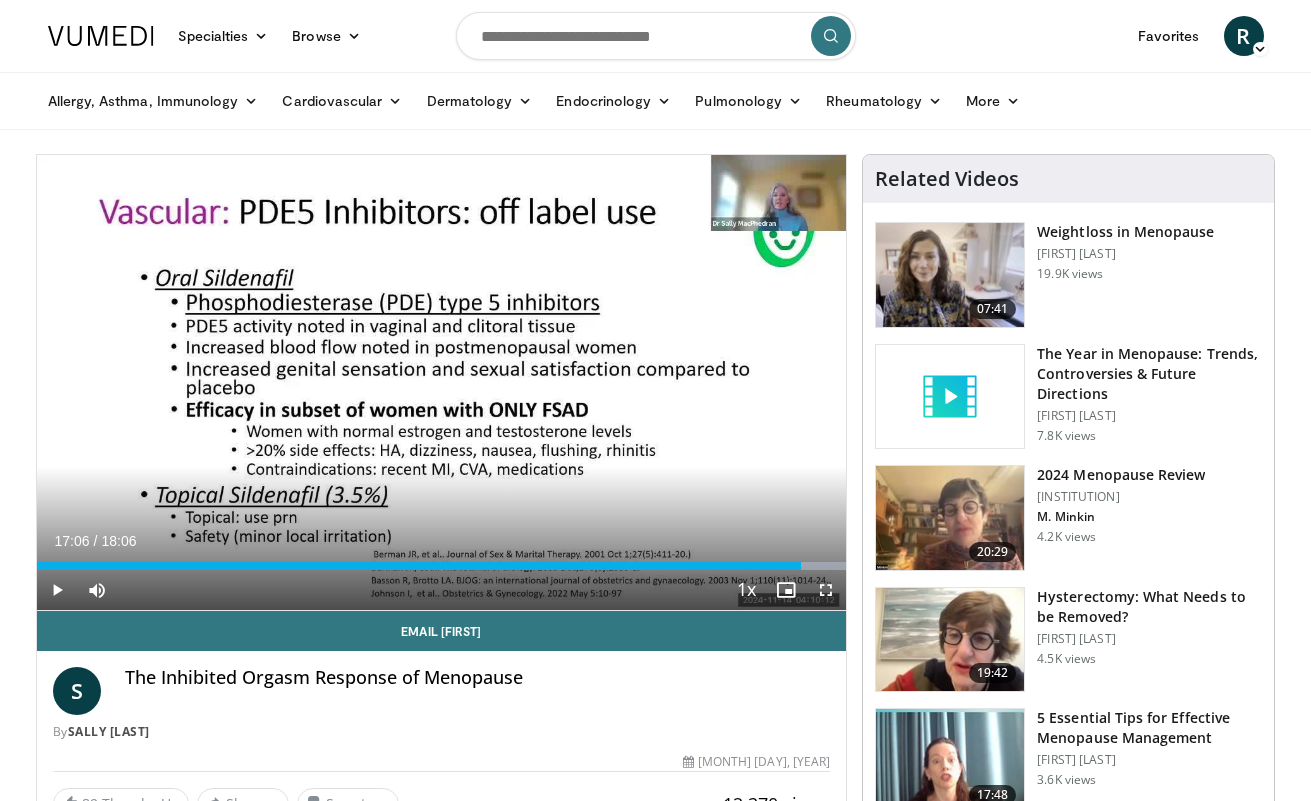 click at bounding box center (57, 590) 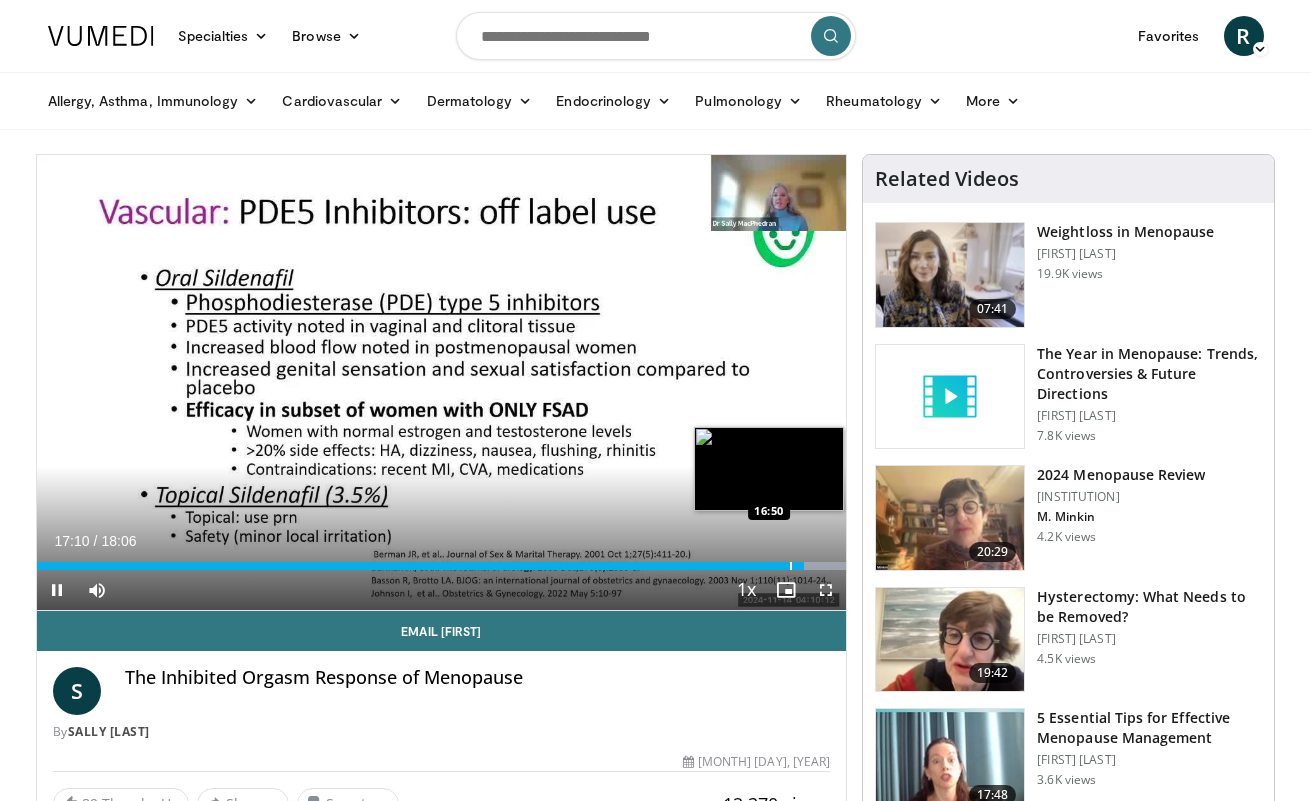 click at bounding box center (791, 566) 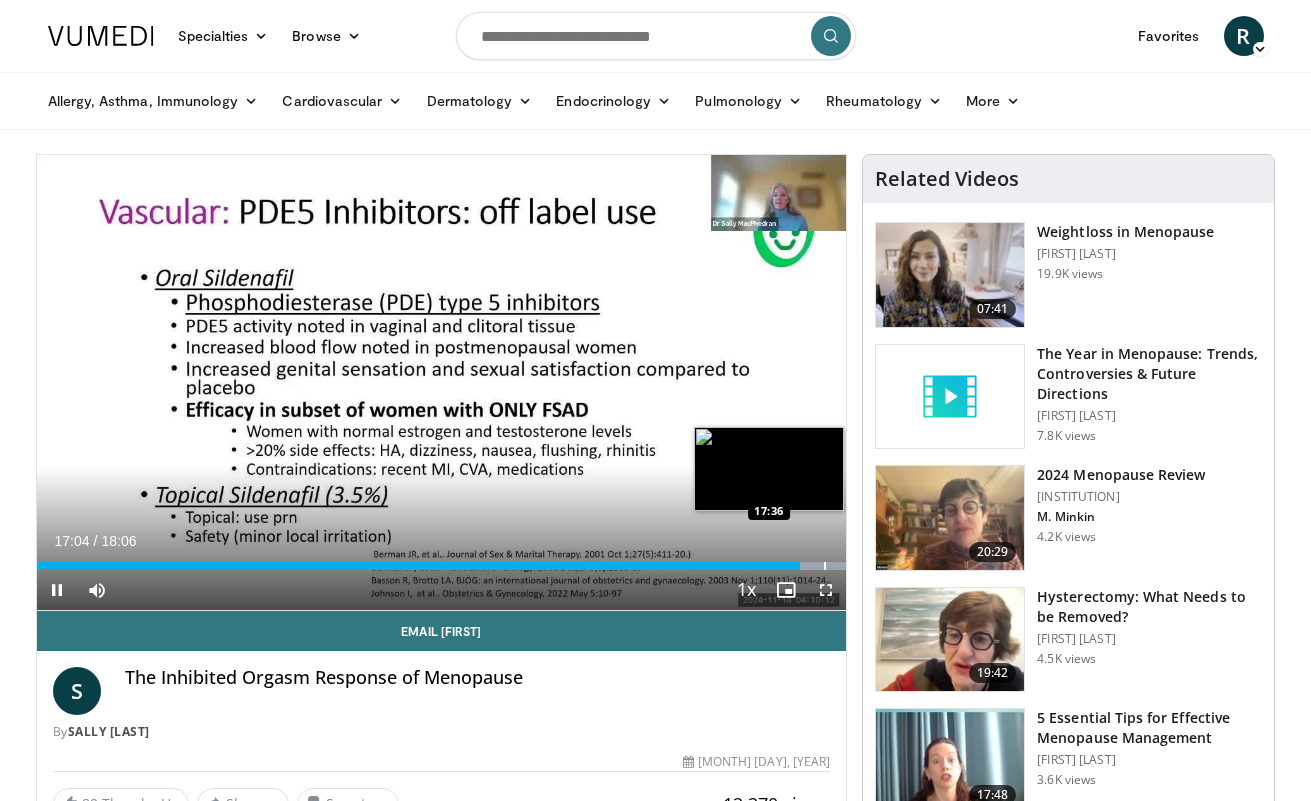 click at bounding box center (825, 566) 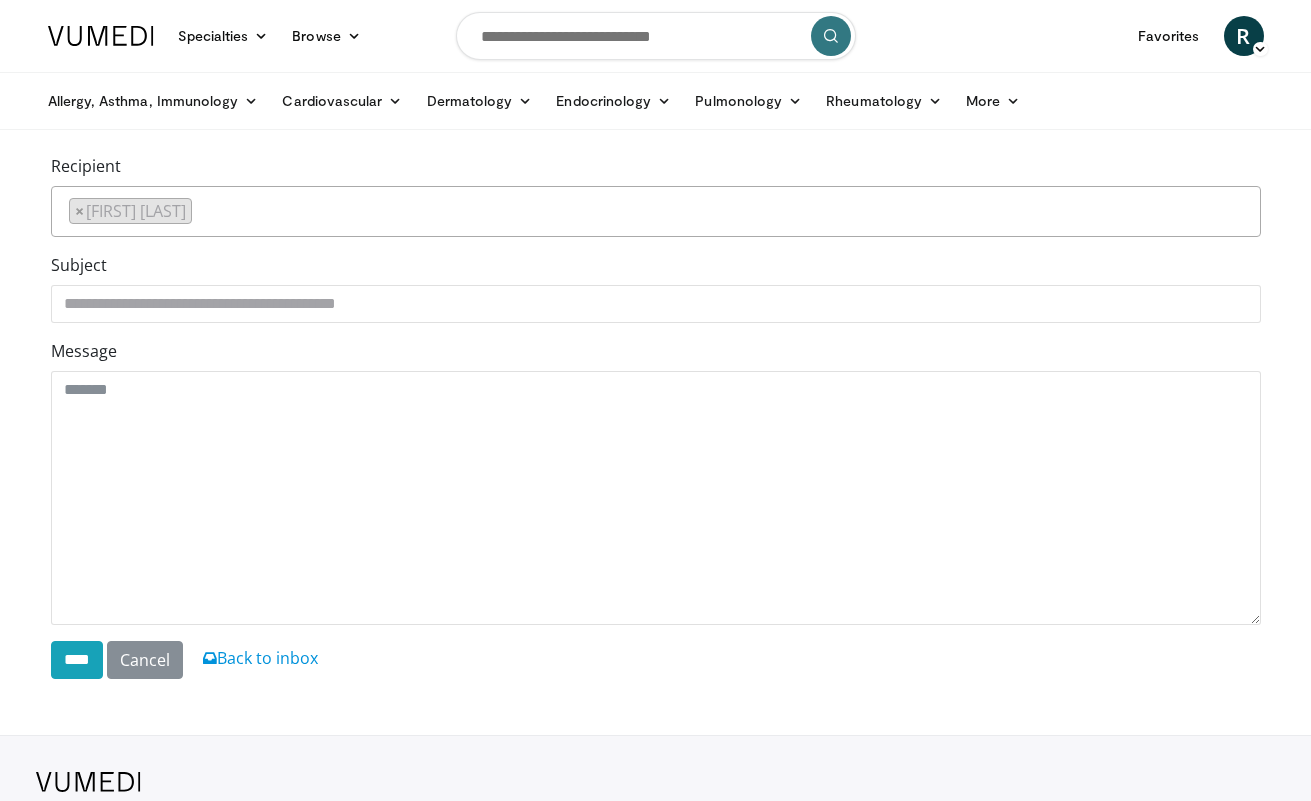 scroll, scrollTop: 0, scrollLeft: 0, axis: both 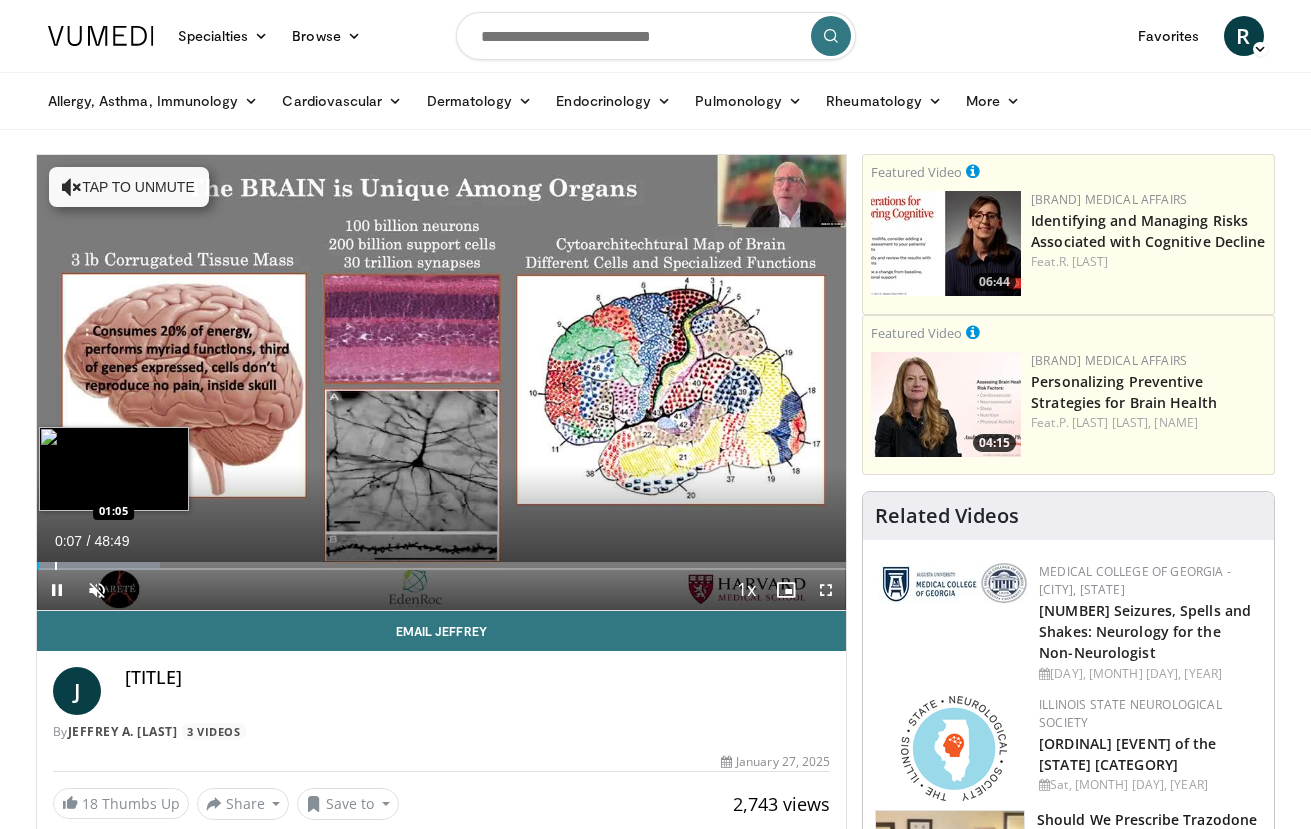 click at bounding box center (56, 566) 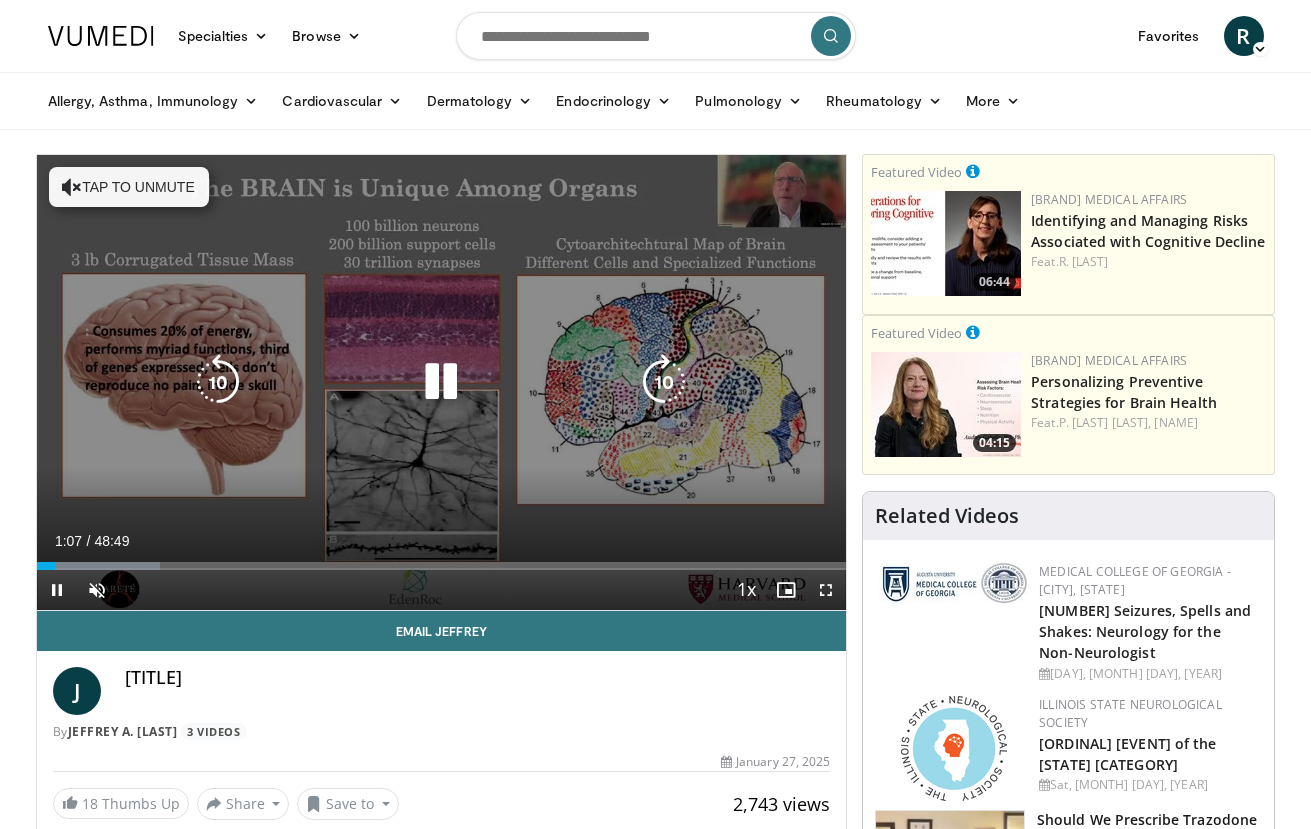 click on "Tap to unmute" at bounding box center (129, 187) 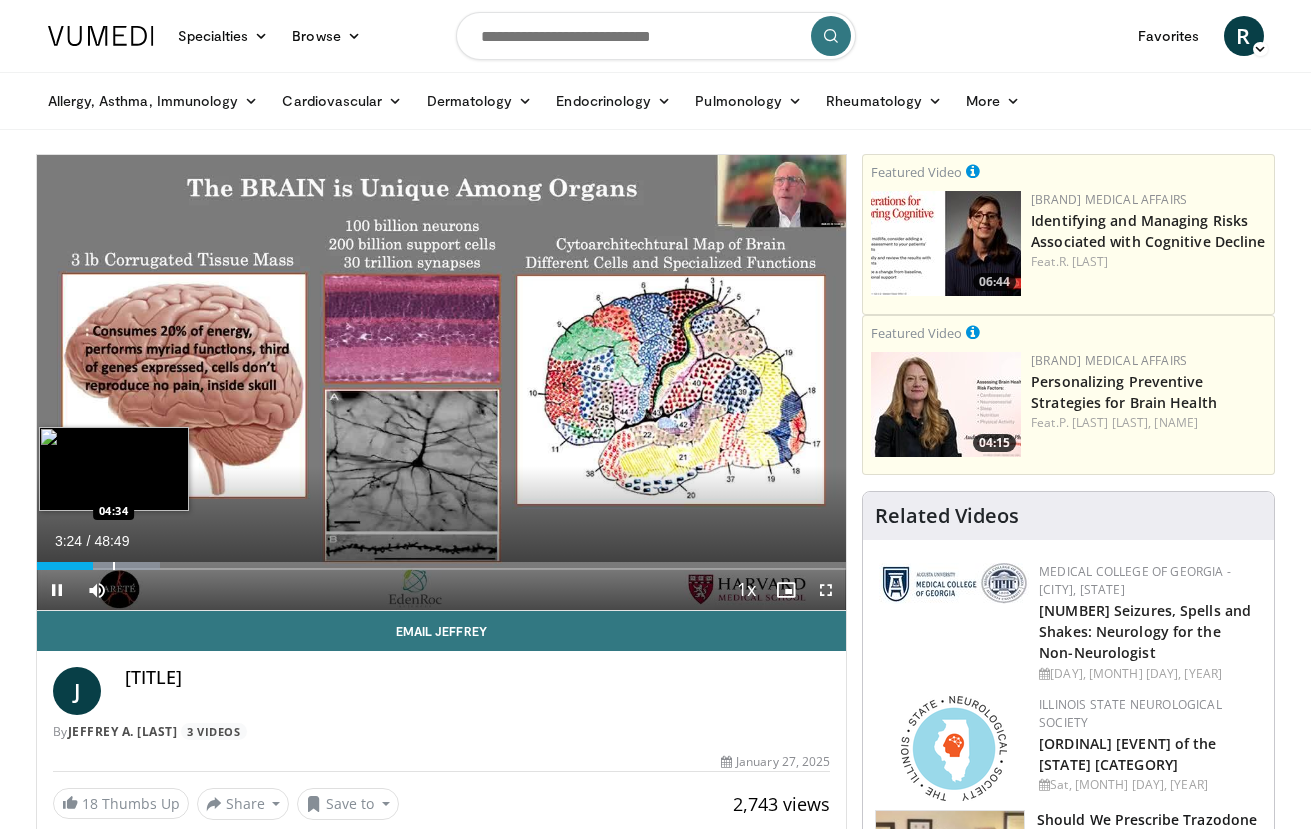 click at bounding box center (114, 566) 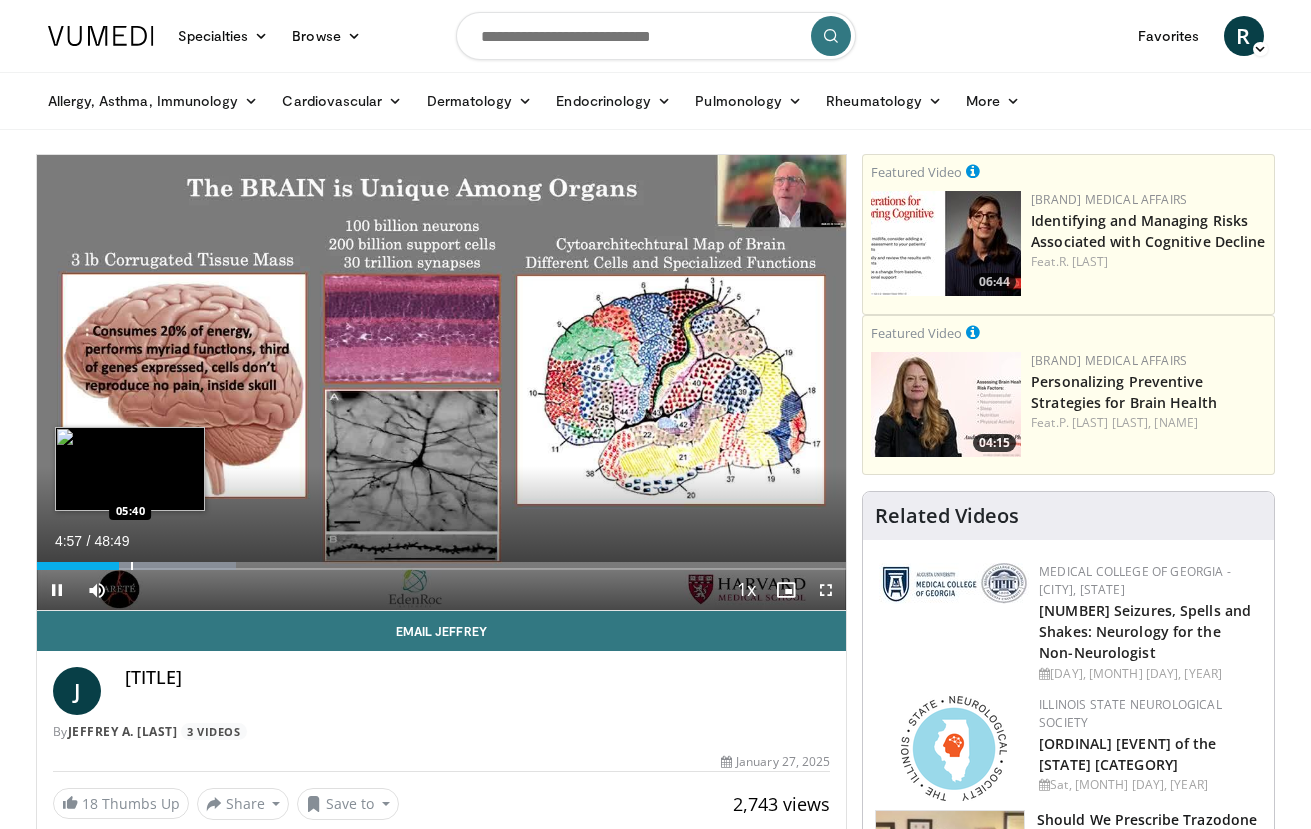click at bounding box center [132, 566] 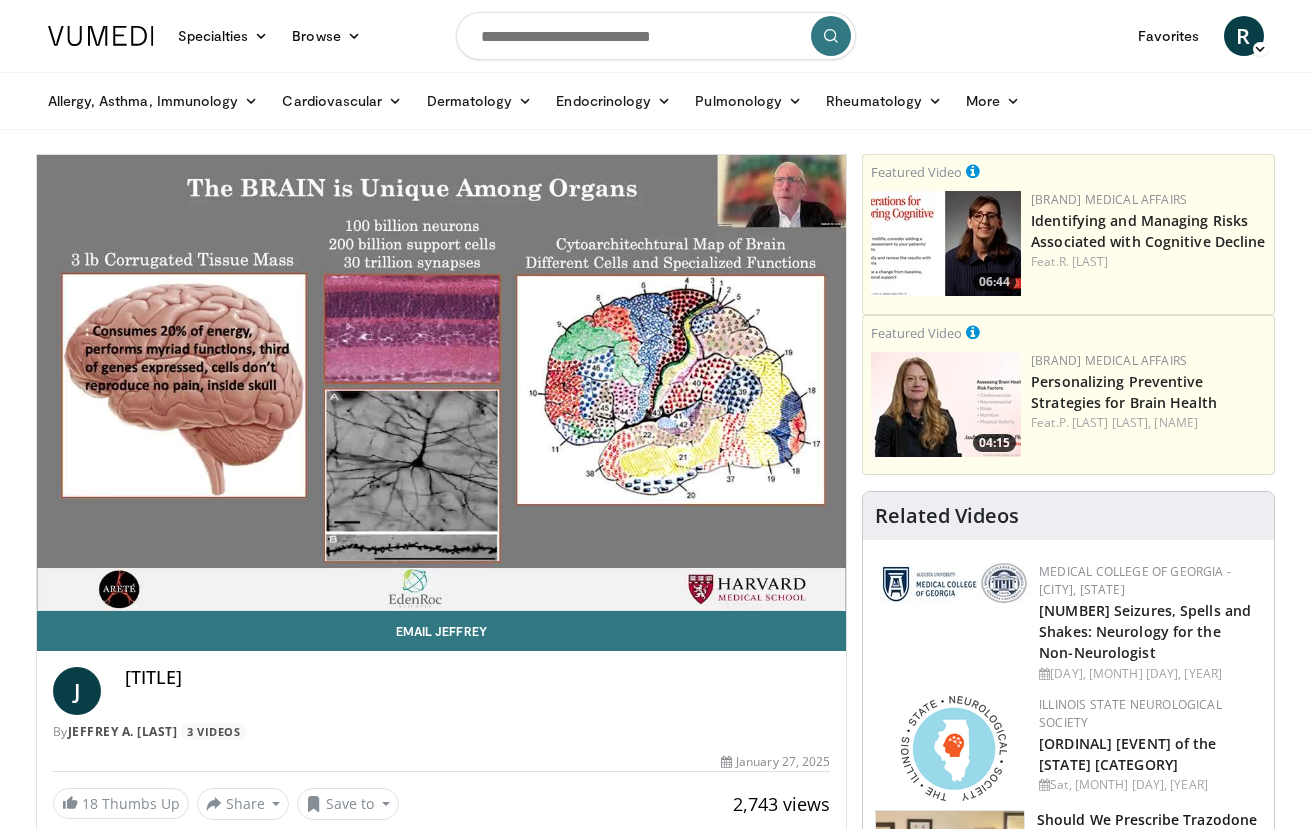 click on "10 seconds
Tap to unmute" at bounding box center (442, 382) 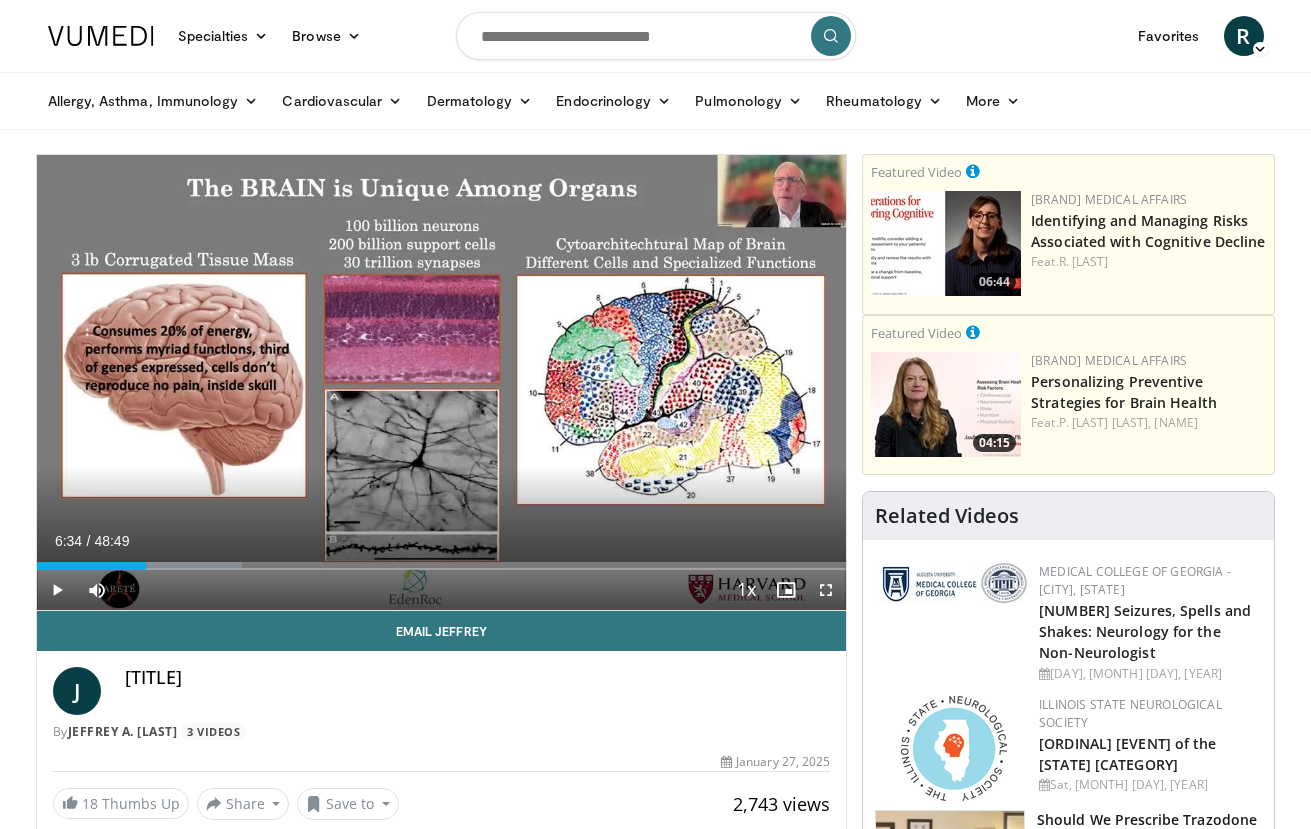 click at bounding box center (57, 590) 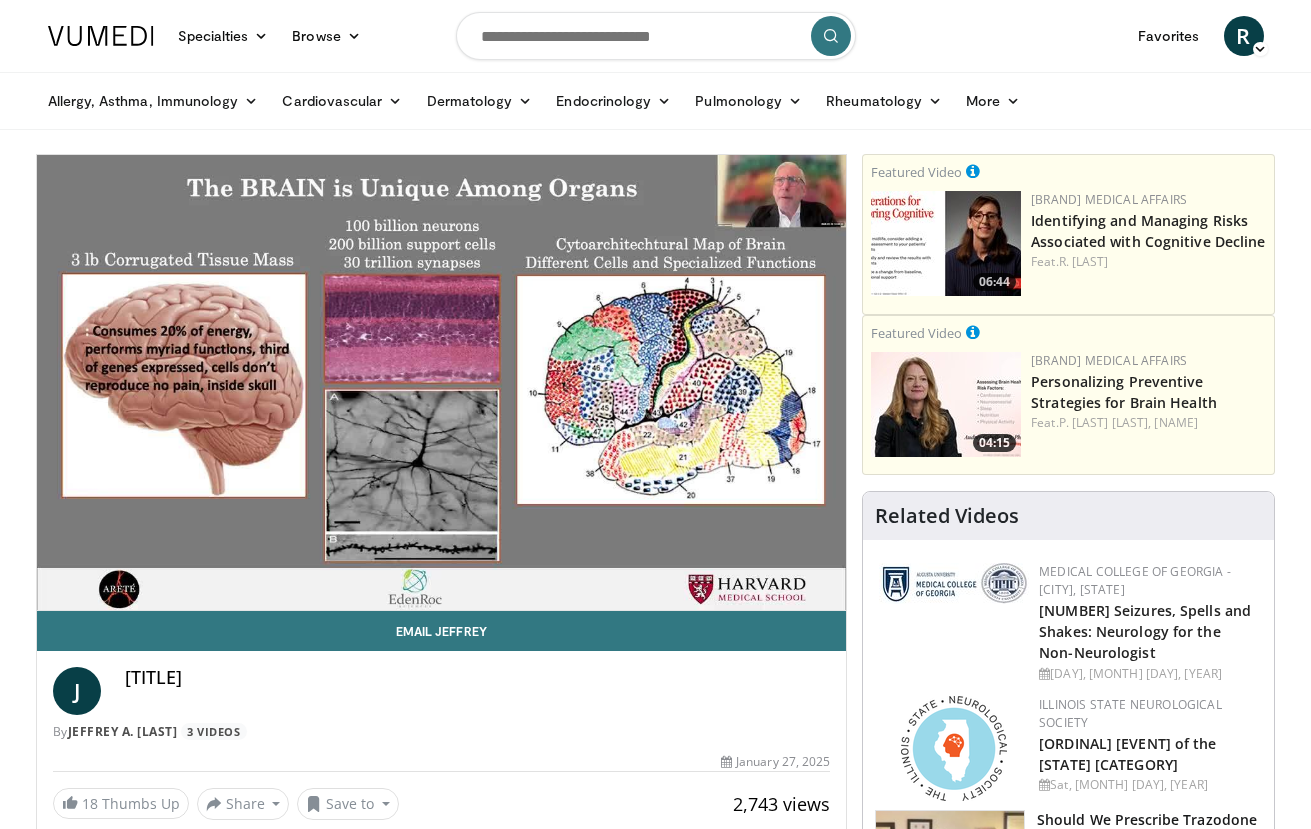 click on "10 seconds
Tap to unmute" at bounding box center [442, 382] 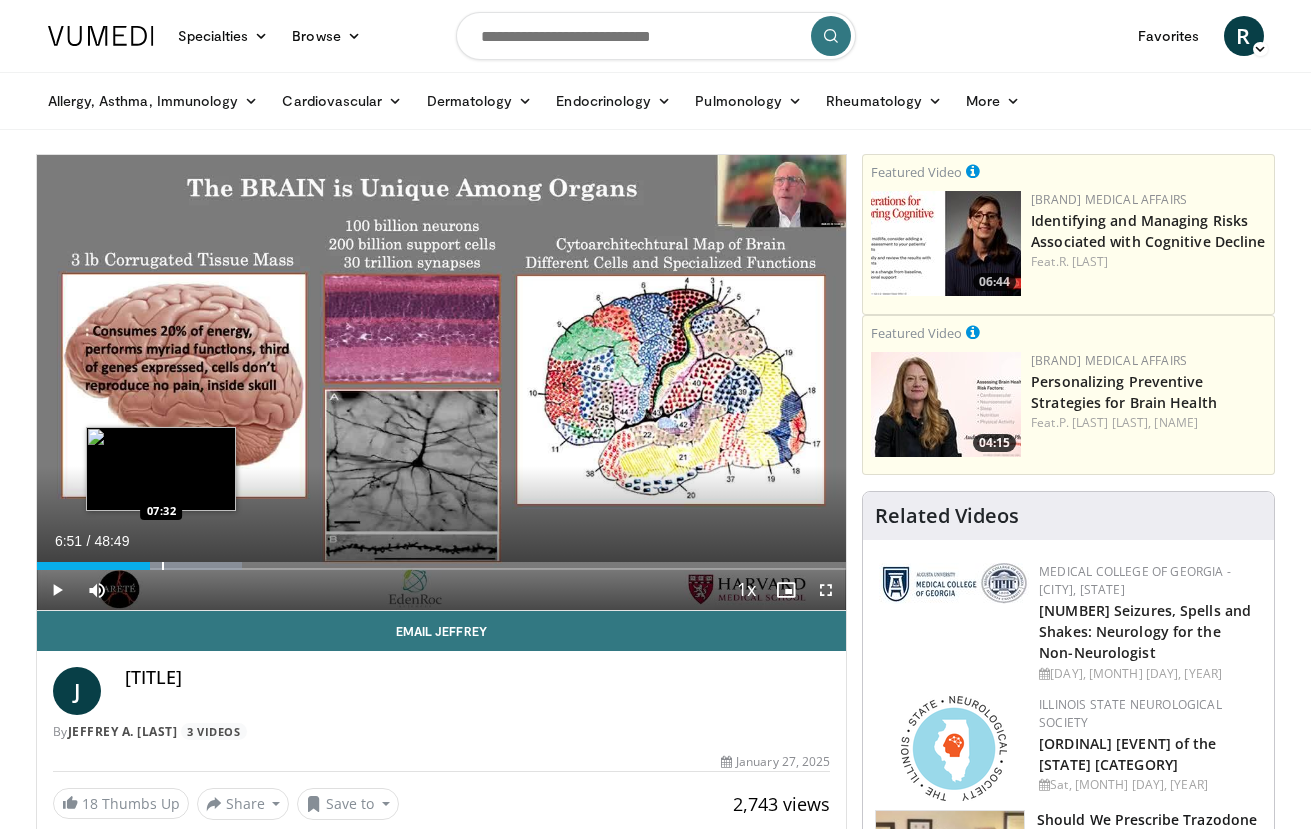 click at bounding box center (163, 566) 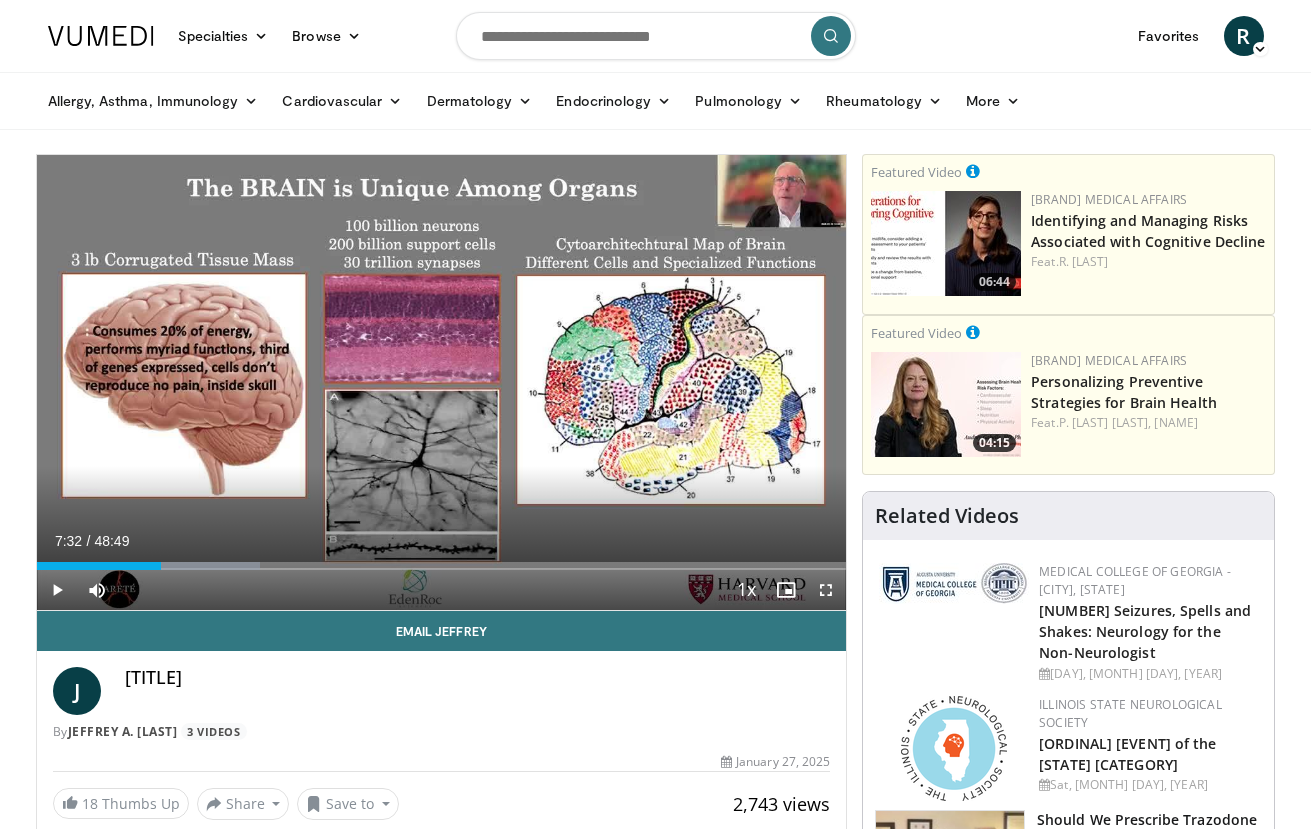click at bounding box center [57, 590] 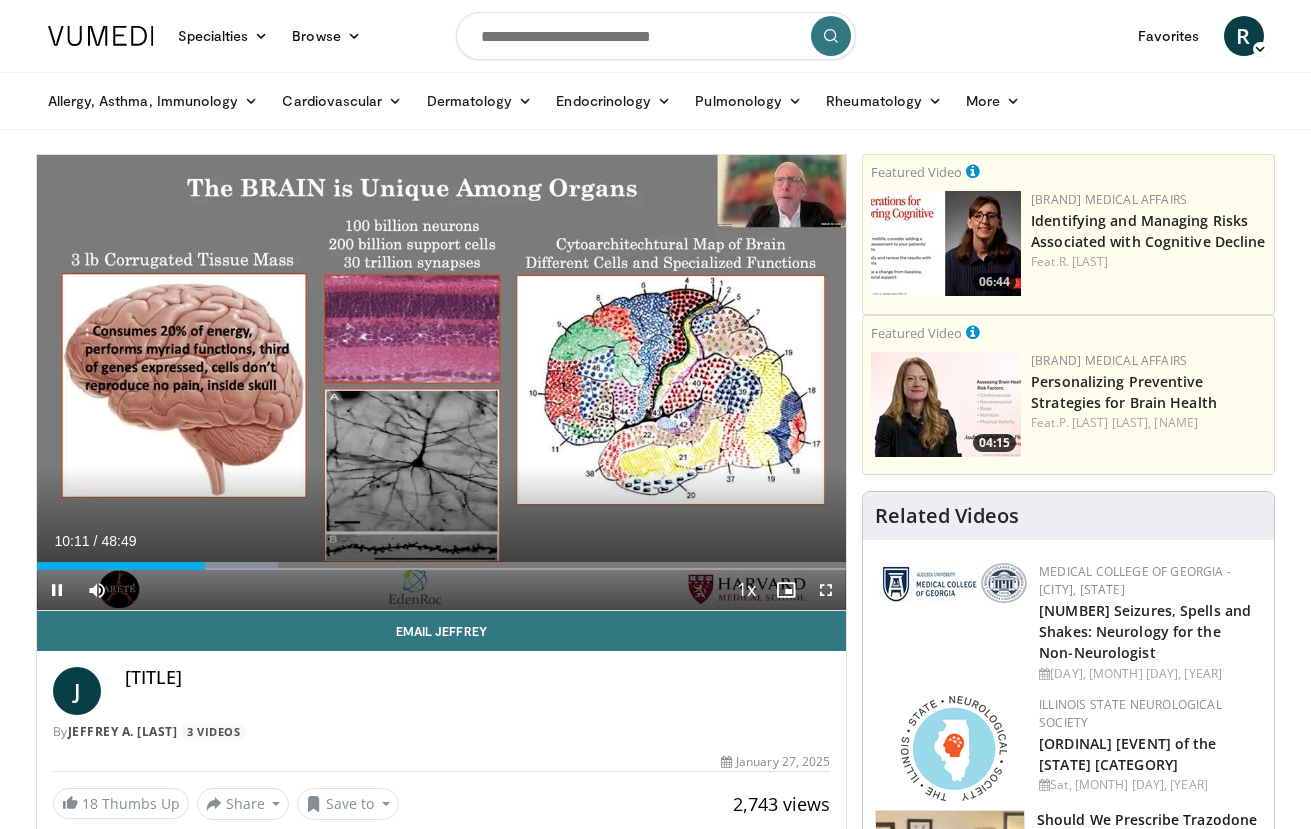 click at bounding box center (786, 590) 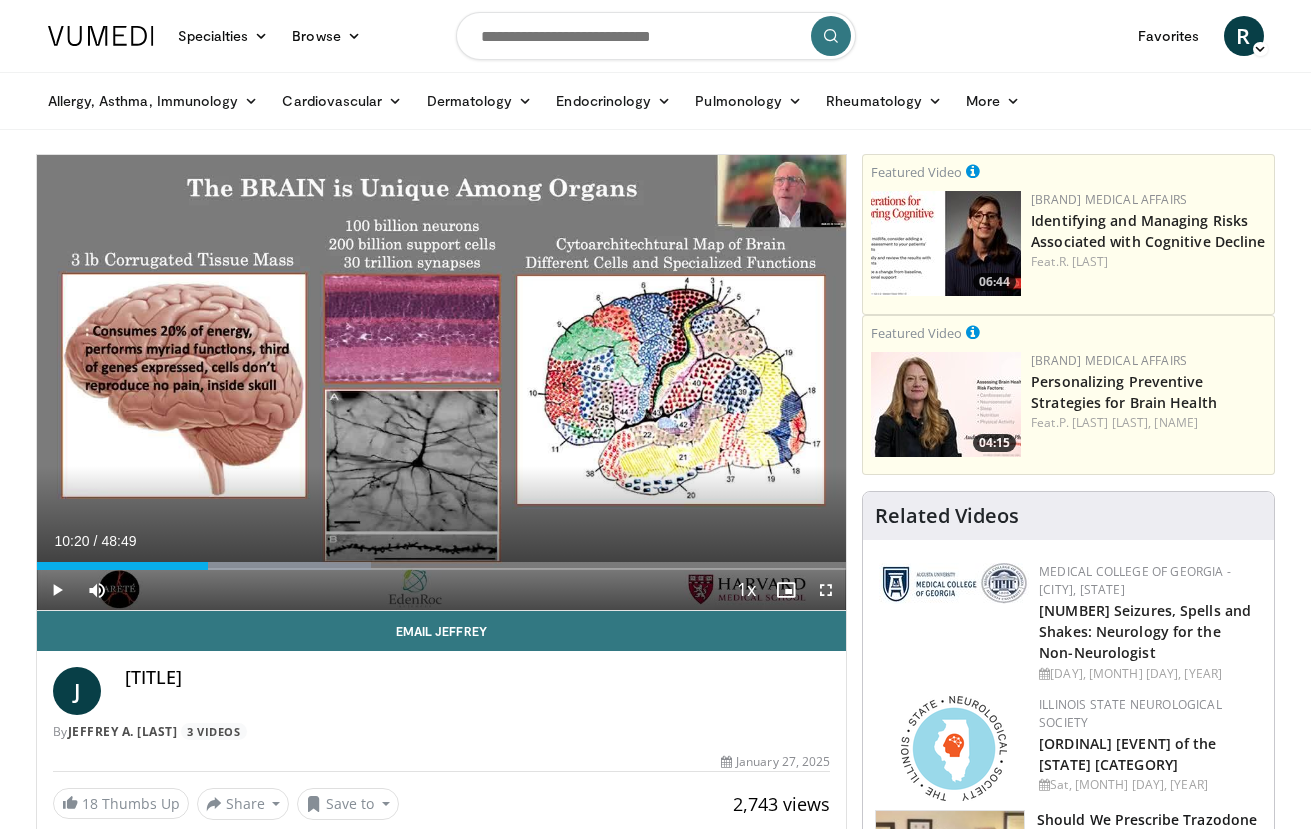 click at bounding box center [57, 590] 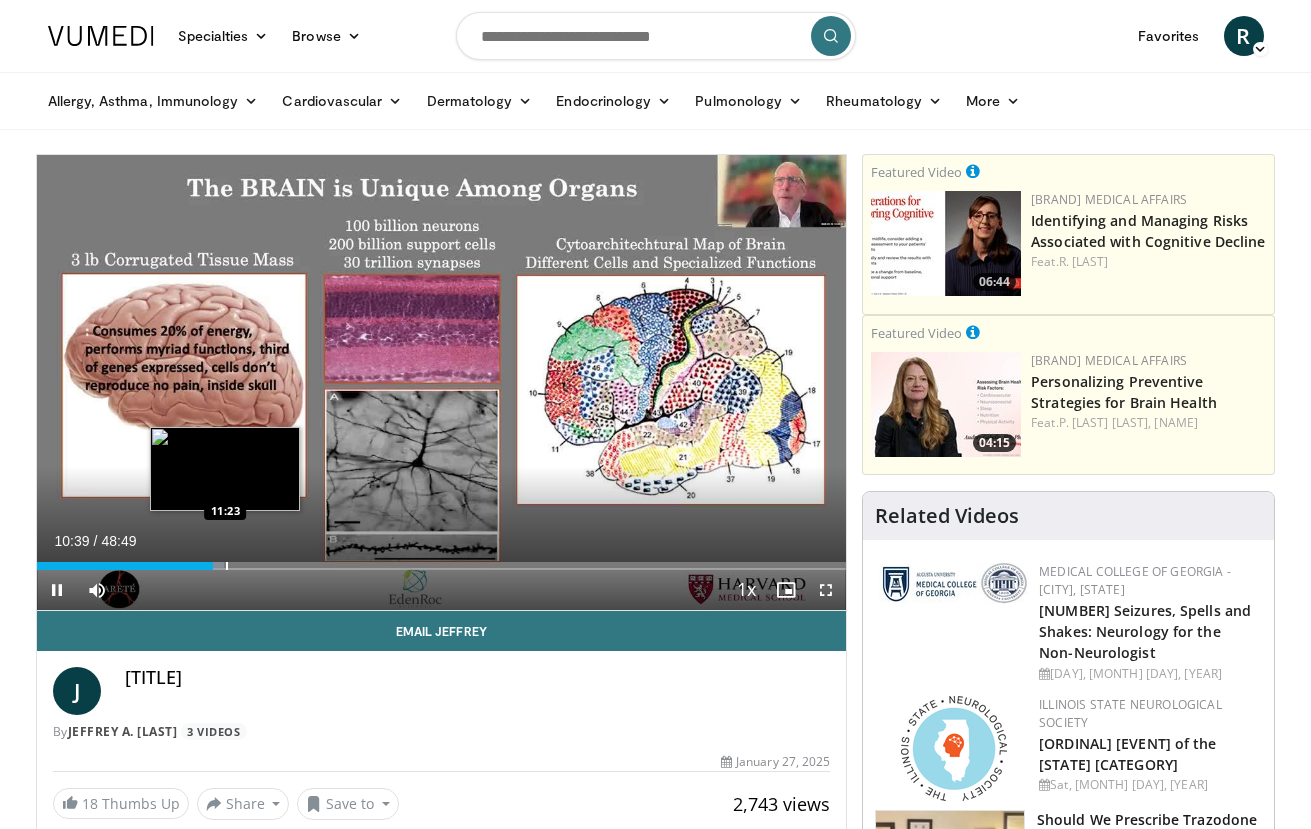 click at bounding box center [227, 566] 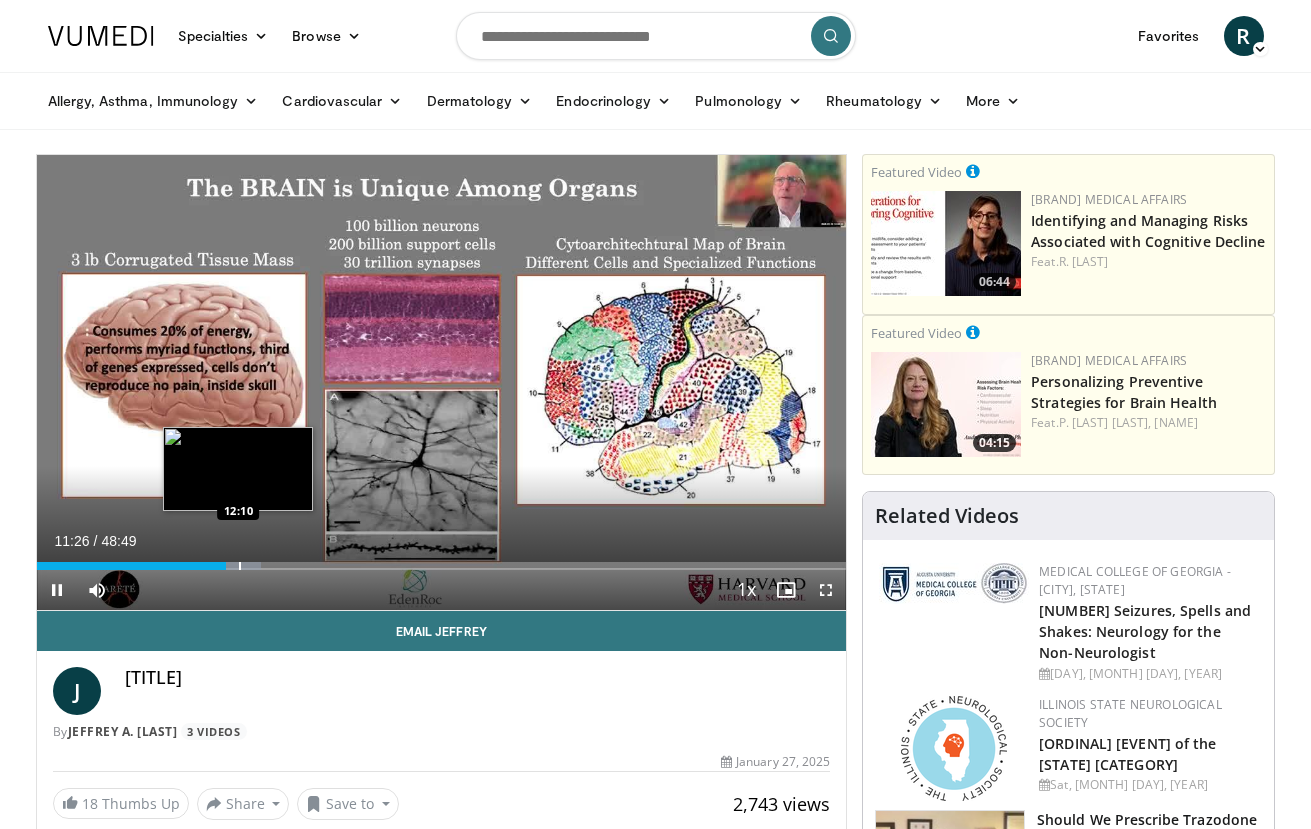 click at bounding box center [240, 566] 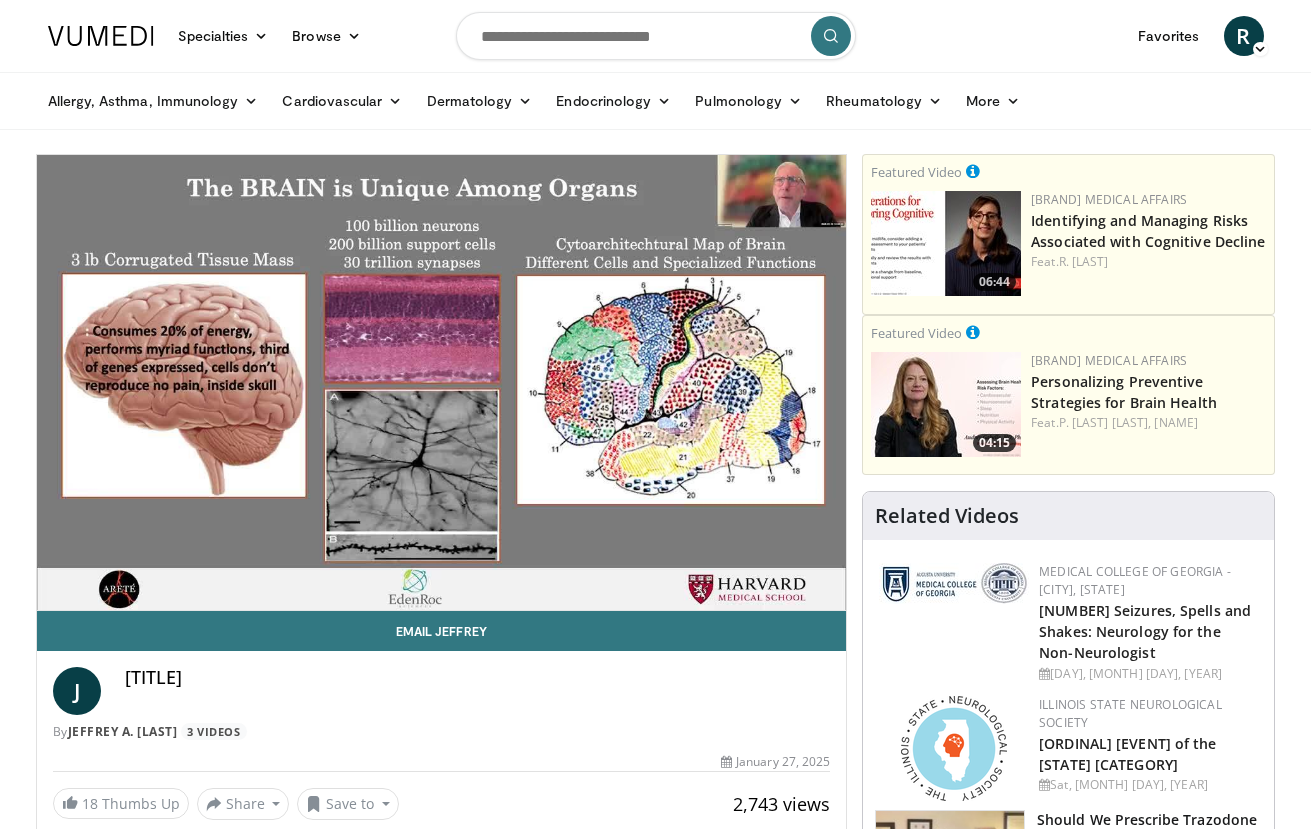 click on "10 seconds
Tap to unmute" at bounding box center (442, 382) 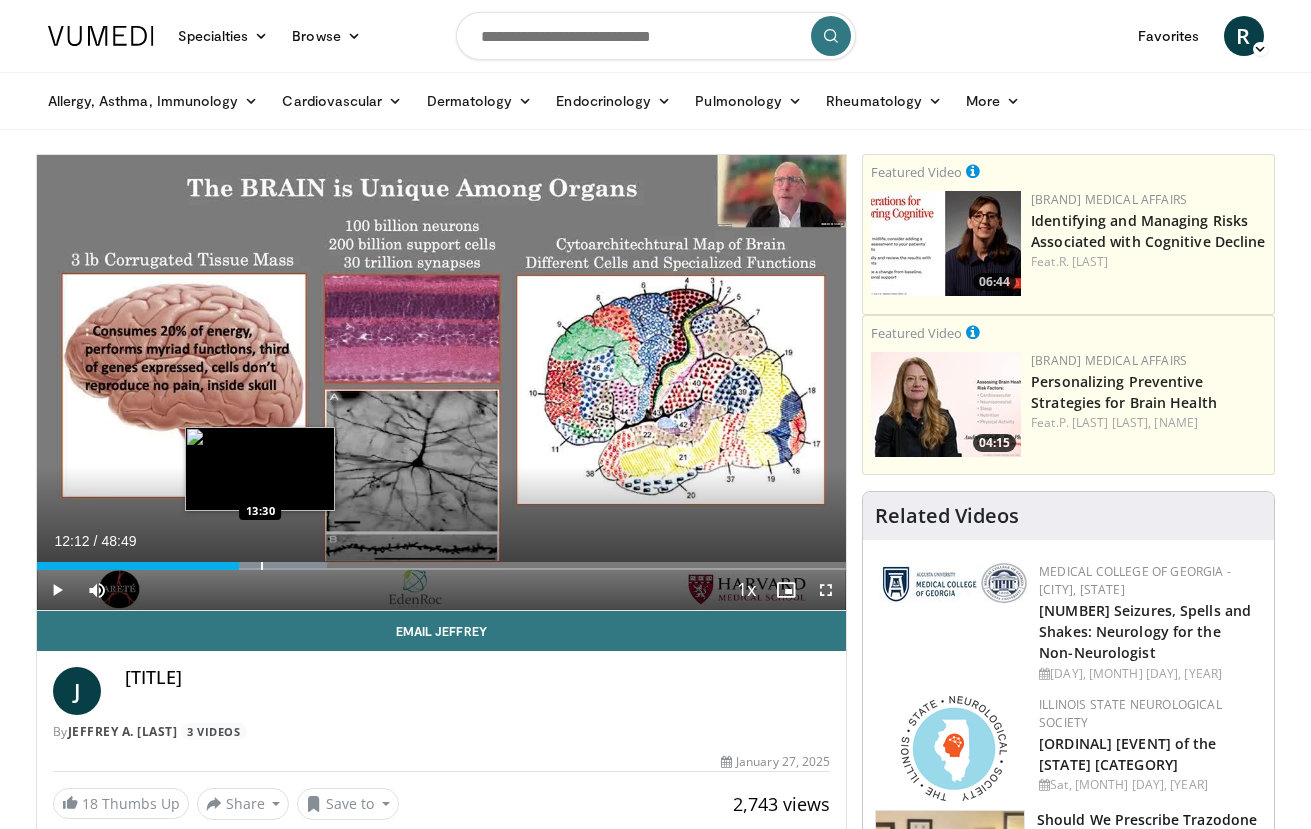 click at bounding box center [262, 566] 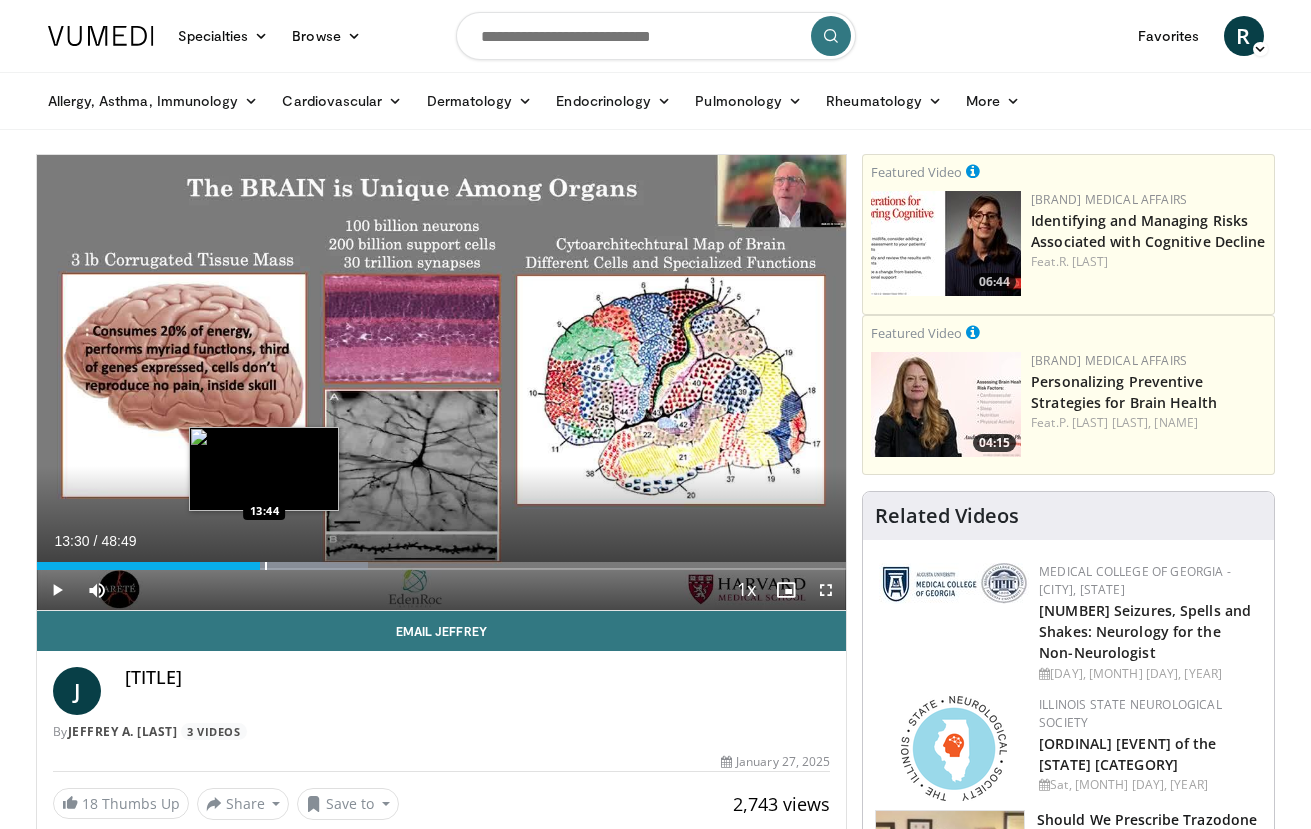 click at bounding box center [266, 566] 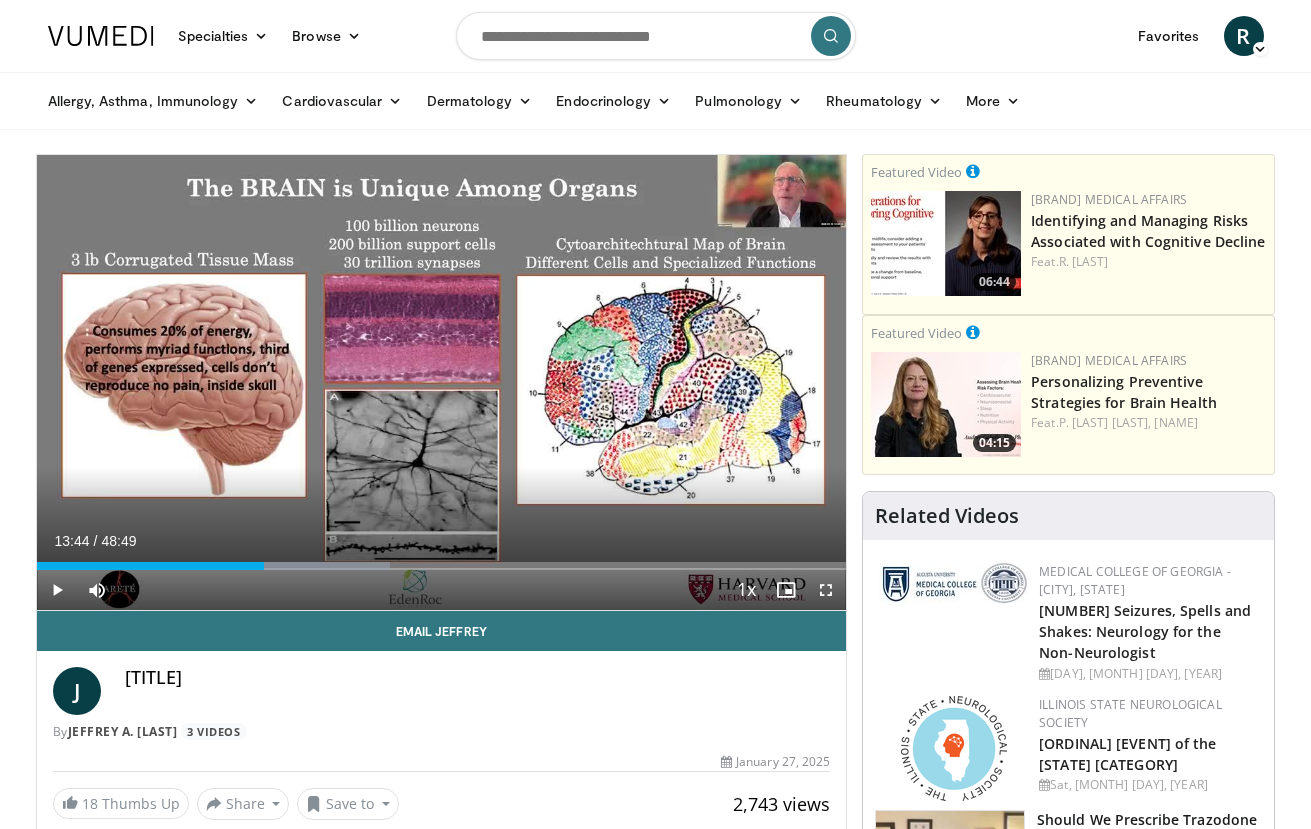 click at bounding box center [57, 590] 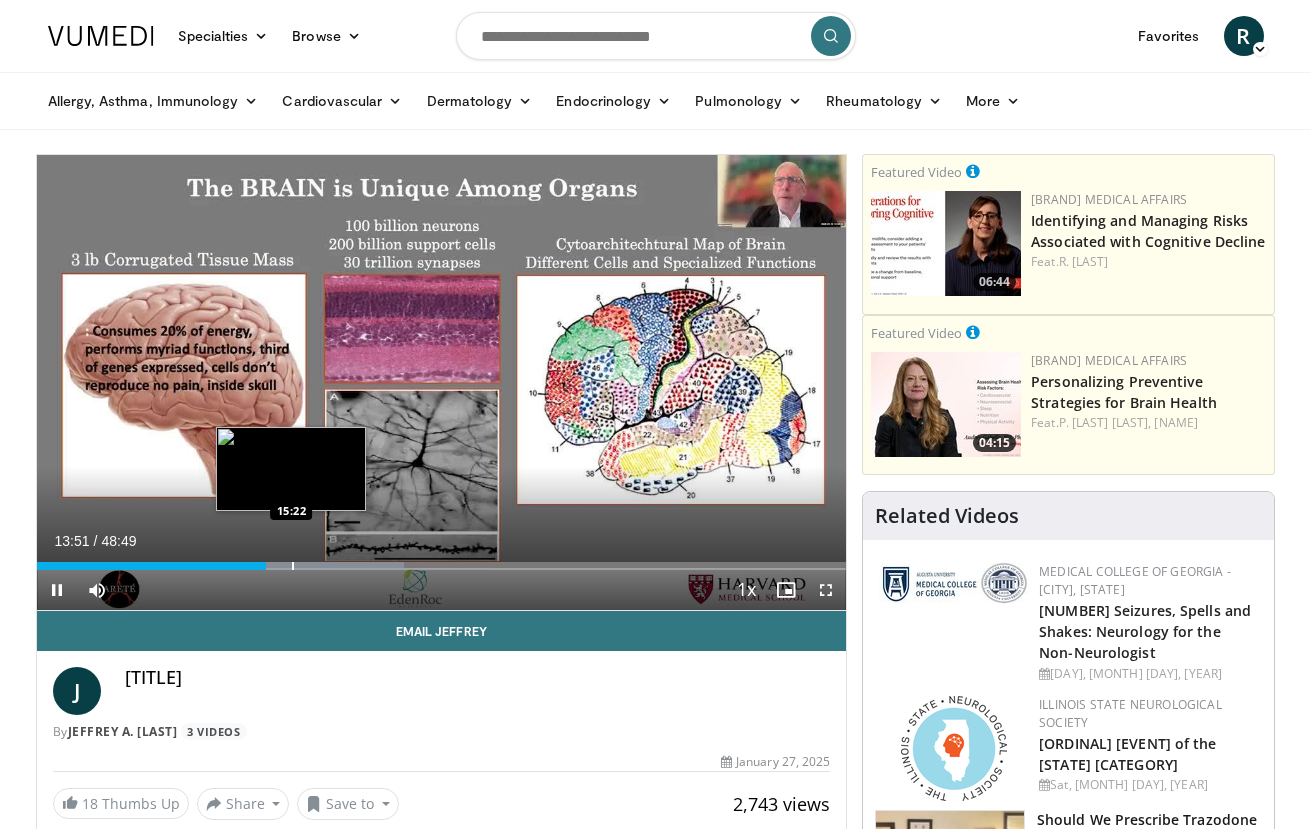 click at bounding box center (293, 566) 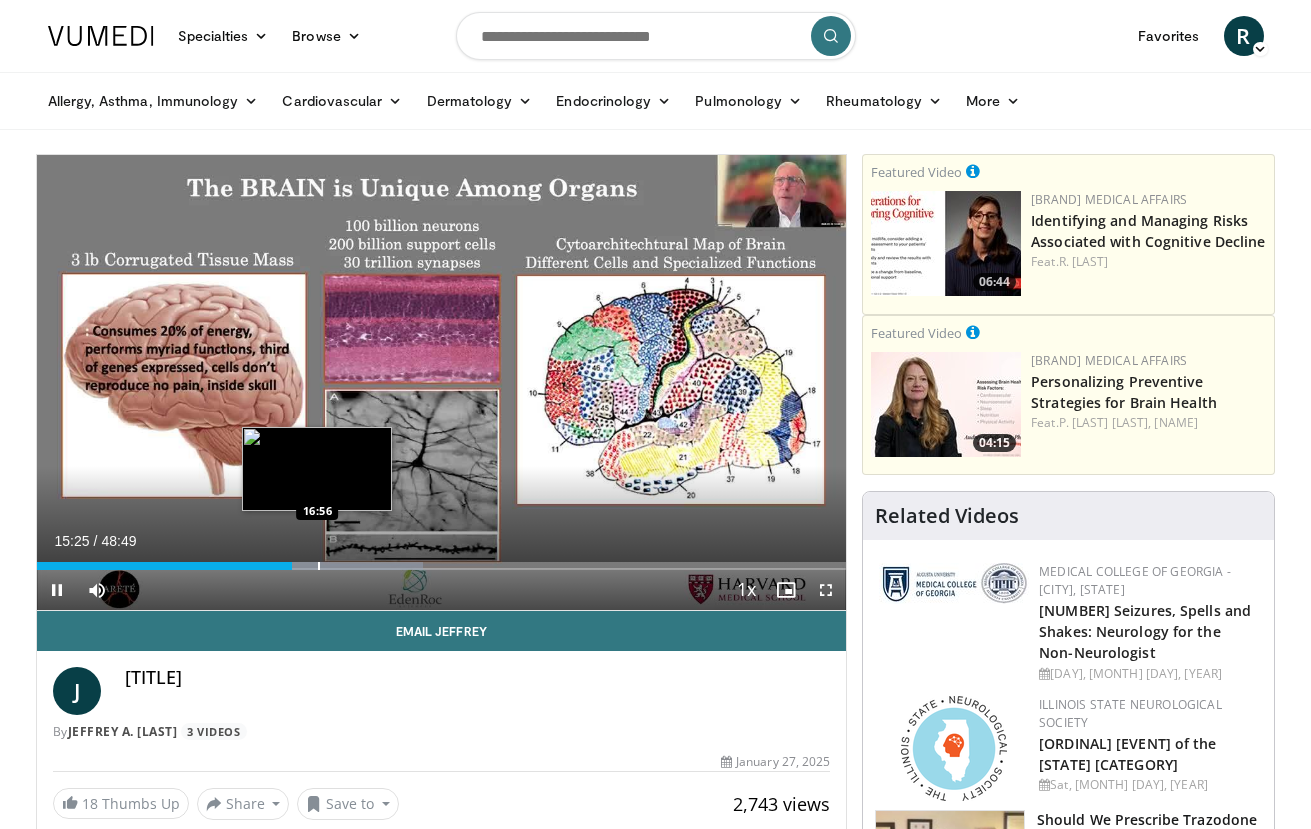 click at bounding box center (319, 566) 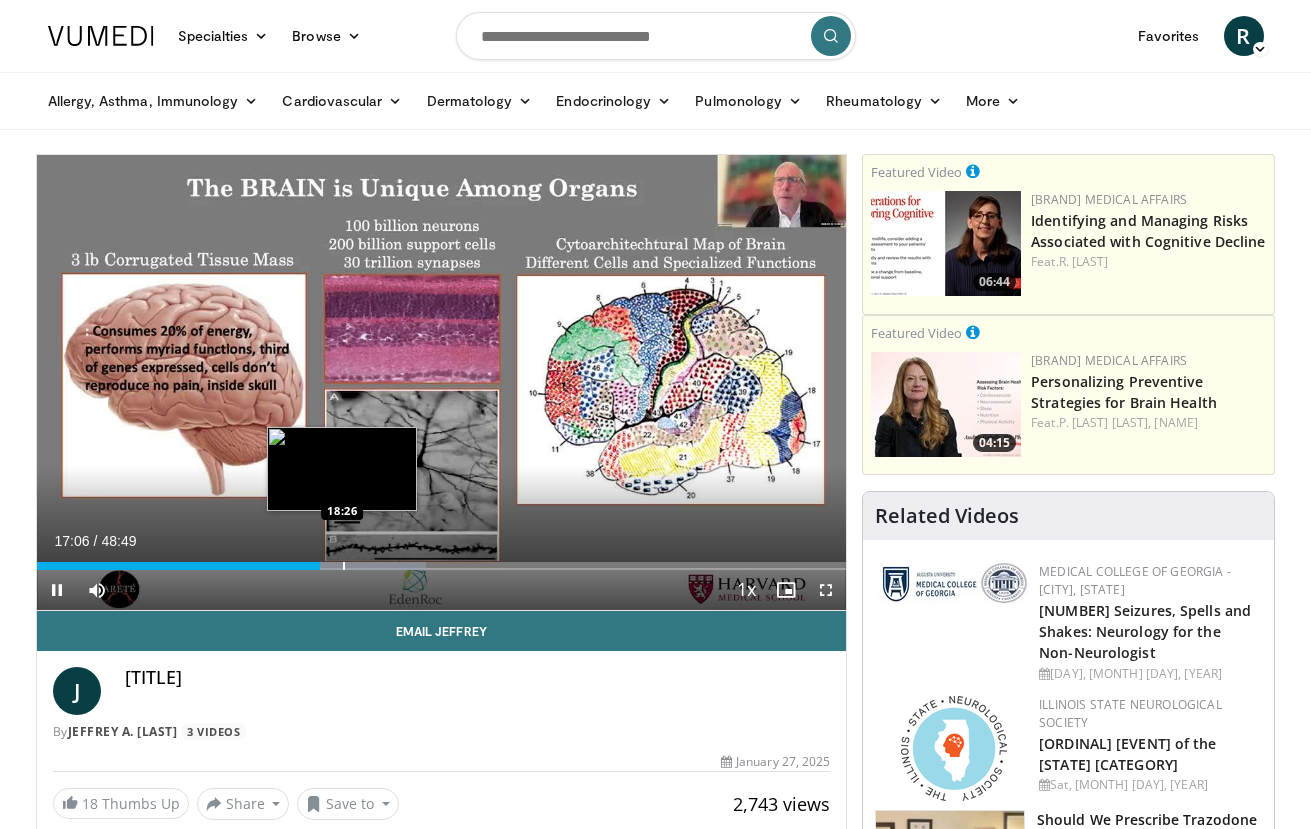 click at bounding box center (344, 566) 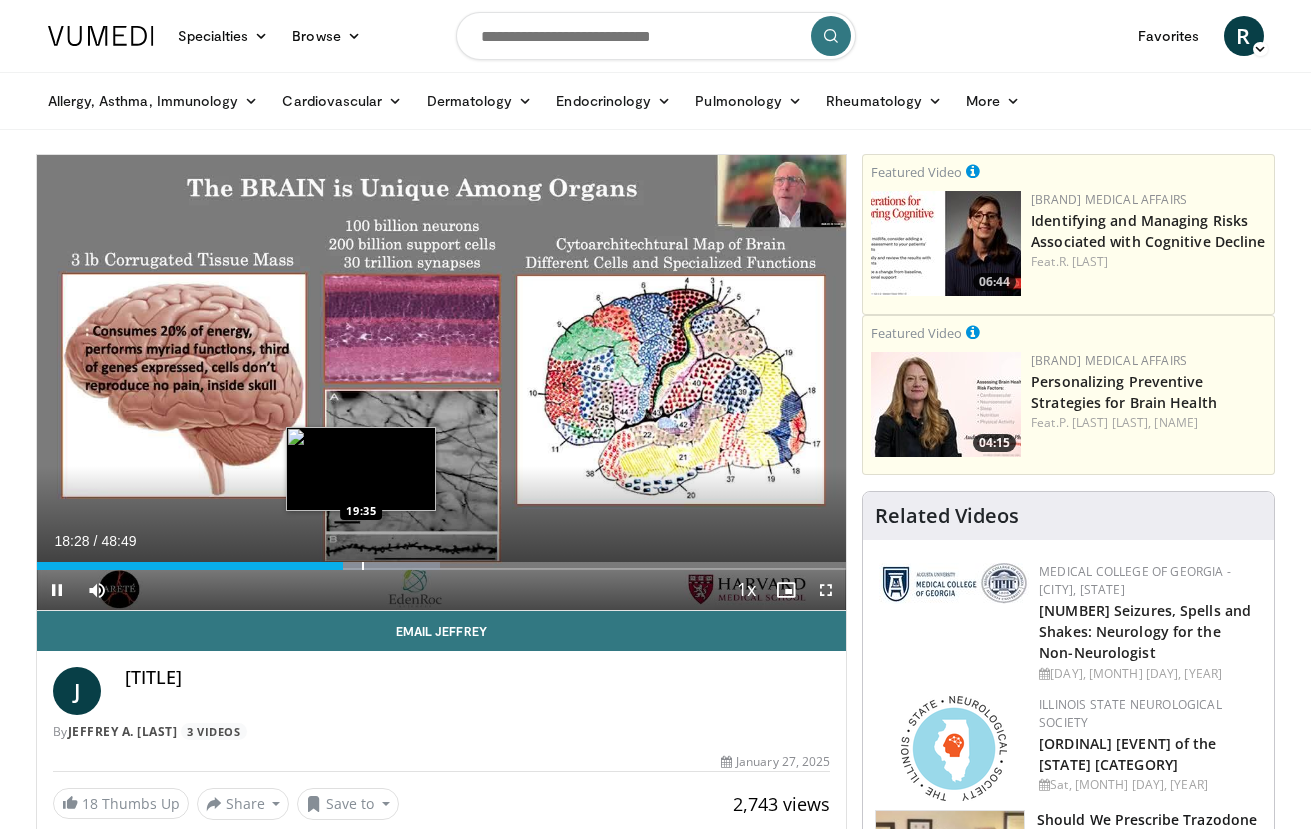 click at bounding box center (363, 566) 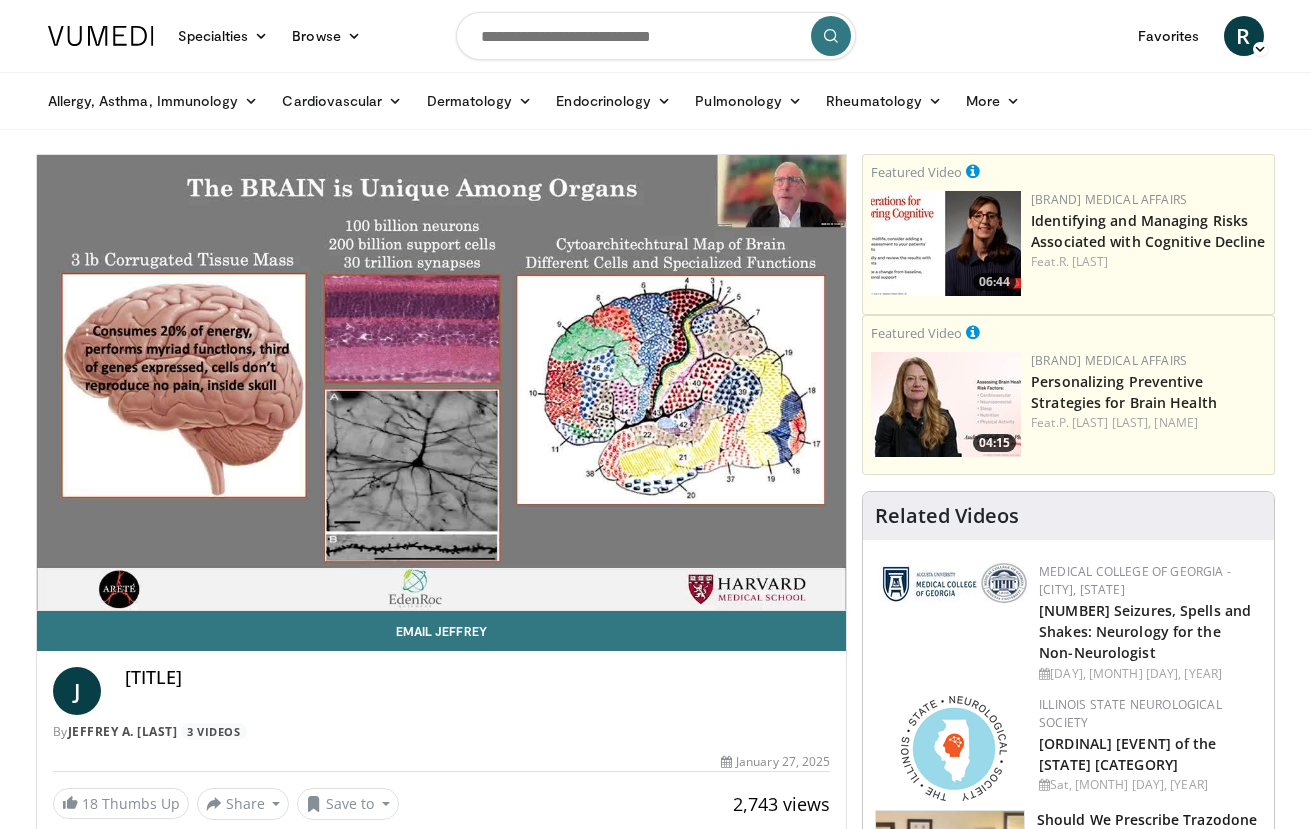 click on "10 seconds
Tap to unmute" at bounding box center (442, 382) 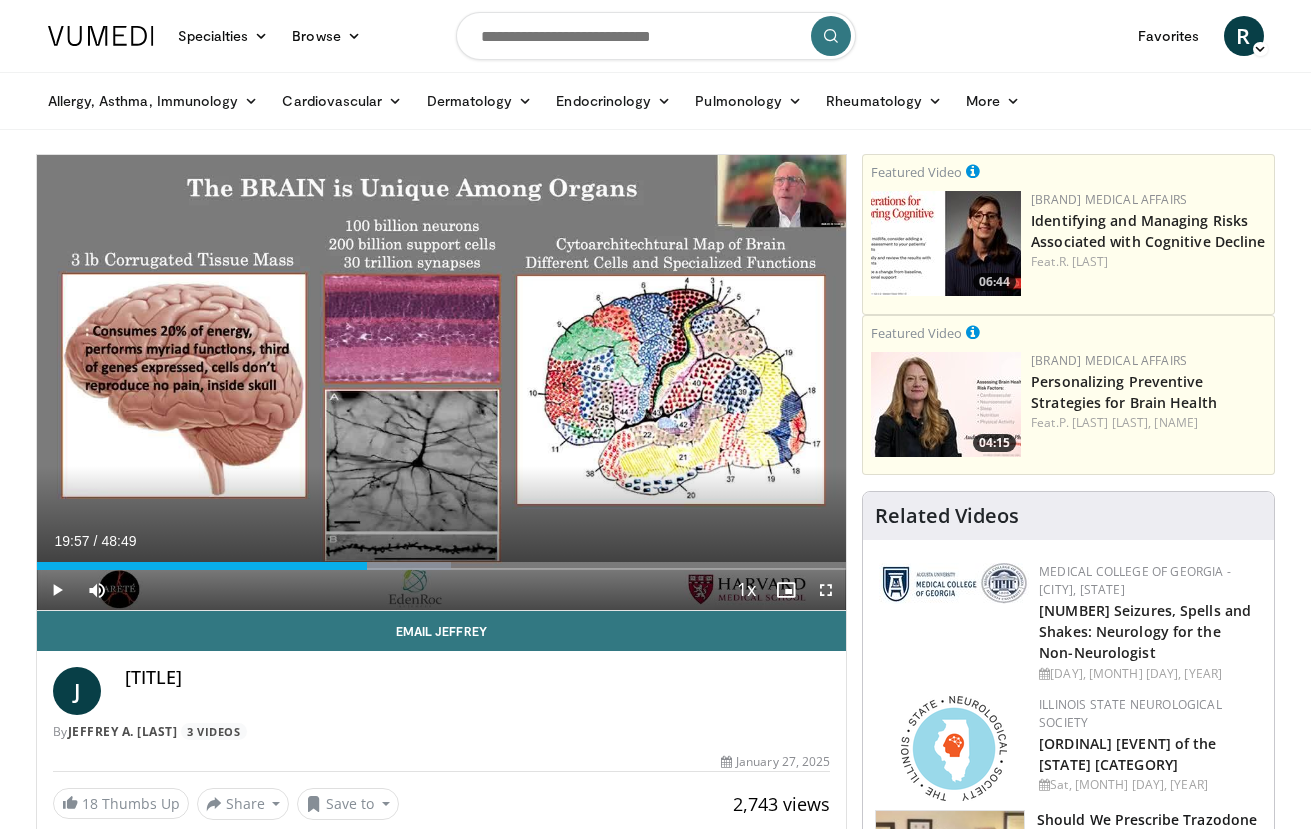 click at bounding box center [57, 590] 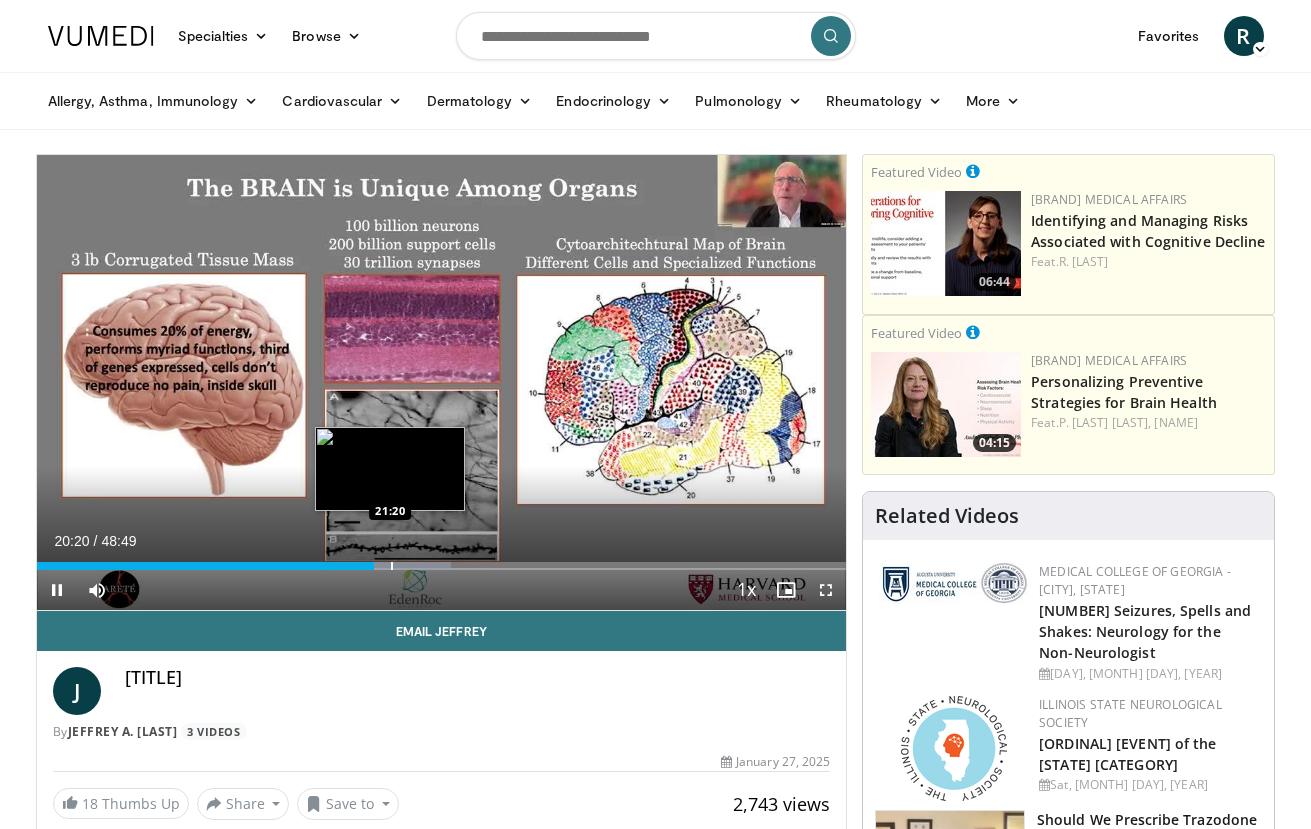 click at bounding box center (392, 566) 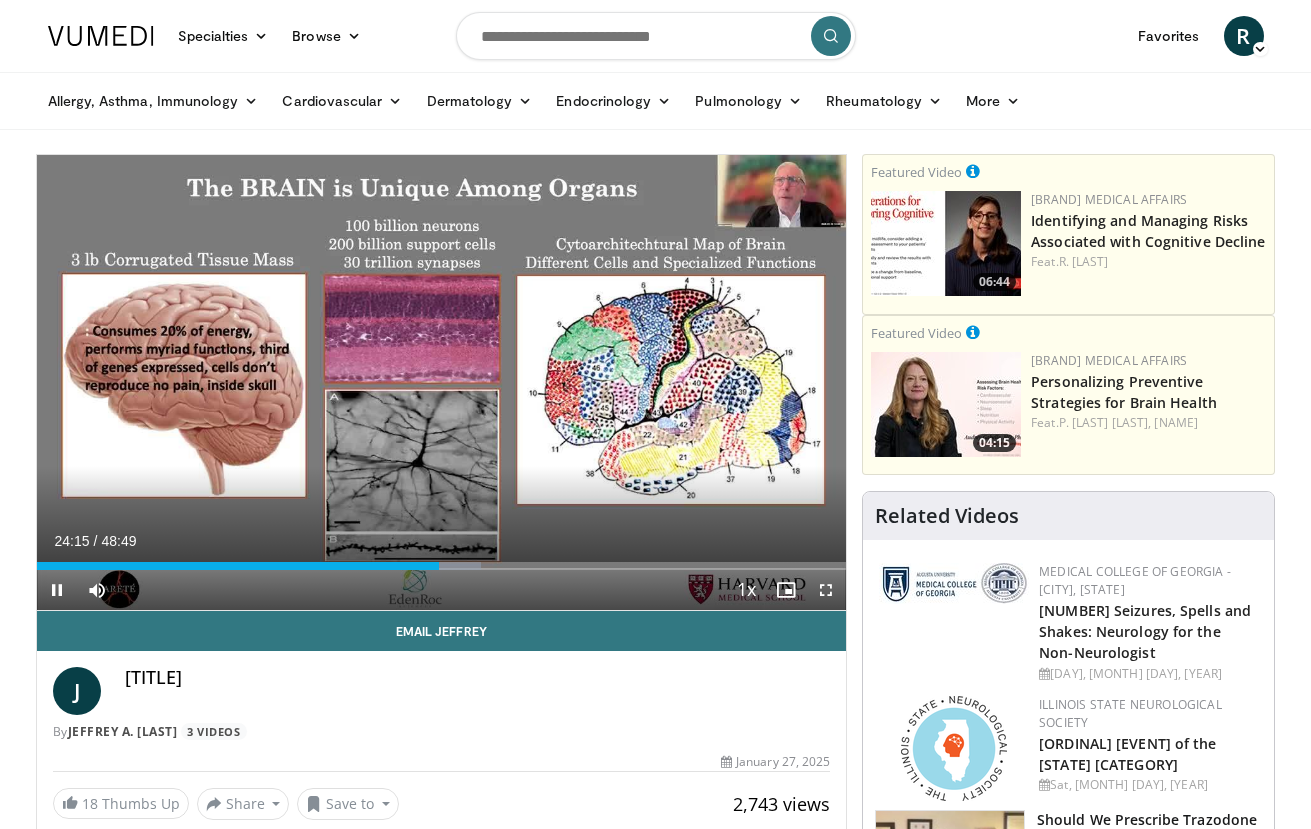 click on "Current Time  24:15 / Duration  48:49 Pause Skip Backward Skip Forward Mute 100% Loaded :  54.95% 24:15 18:34 Stream Type  LIVE Seek to live, currently behind live LIVE   1x Playback Rate 0.5x 0.75x 1x , selected 1.25x 1.5x 1.75x 2x Chapters Chapters Descriptions descriptions off , selected Captions captions off , selected Audio Track en (Main) , selected Fullscreen Disable picture-in-picture mode" at bounding box center (442, 590) 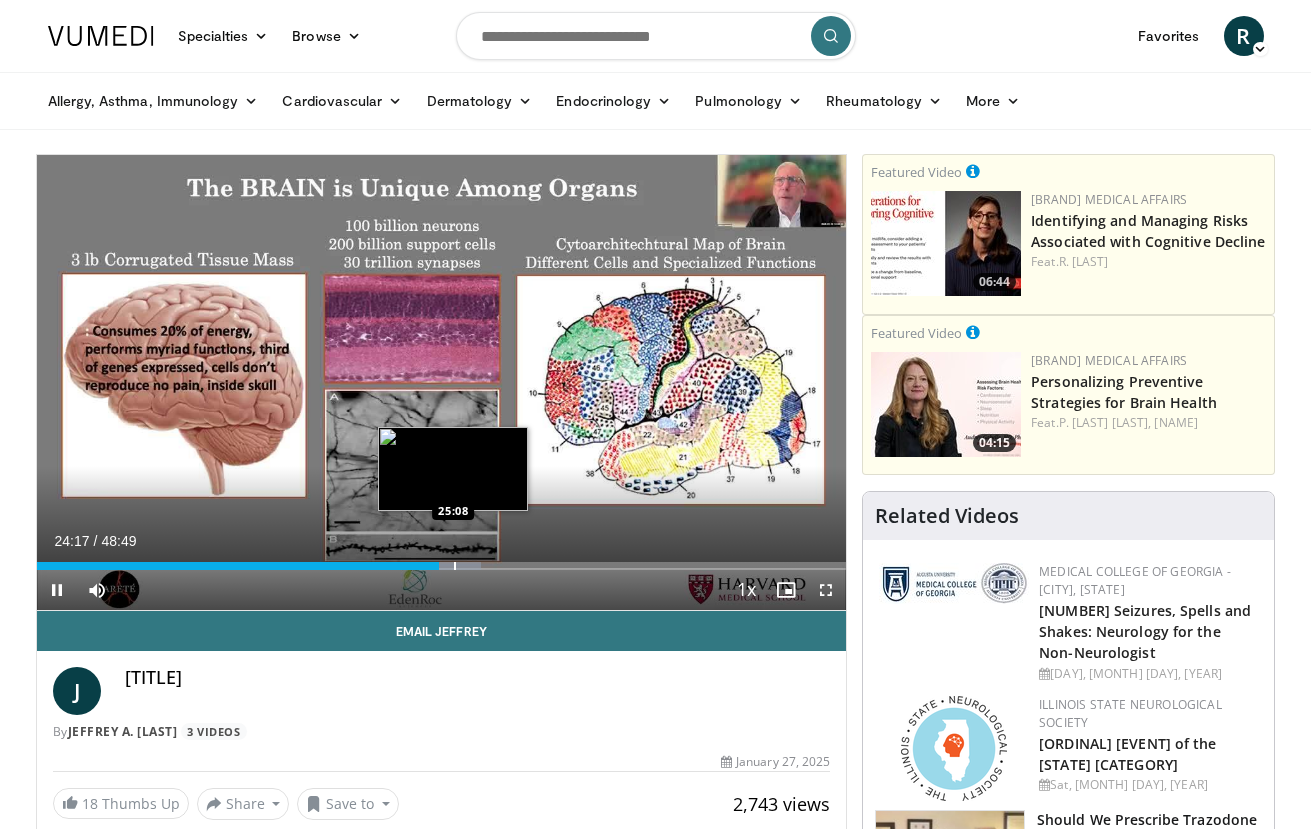 click at bounding box center [455, 566] 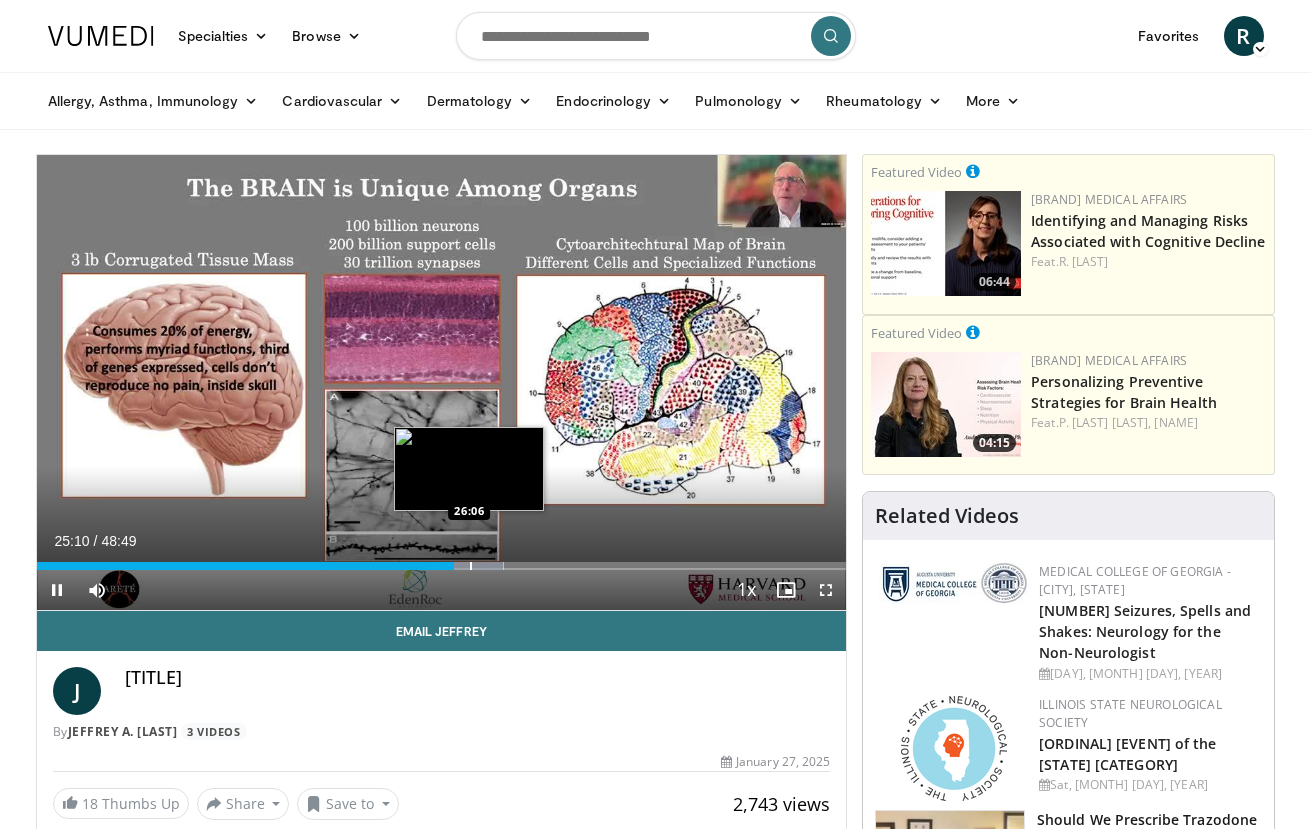 click at bounding box center [471, 566] 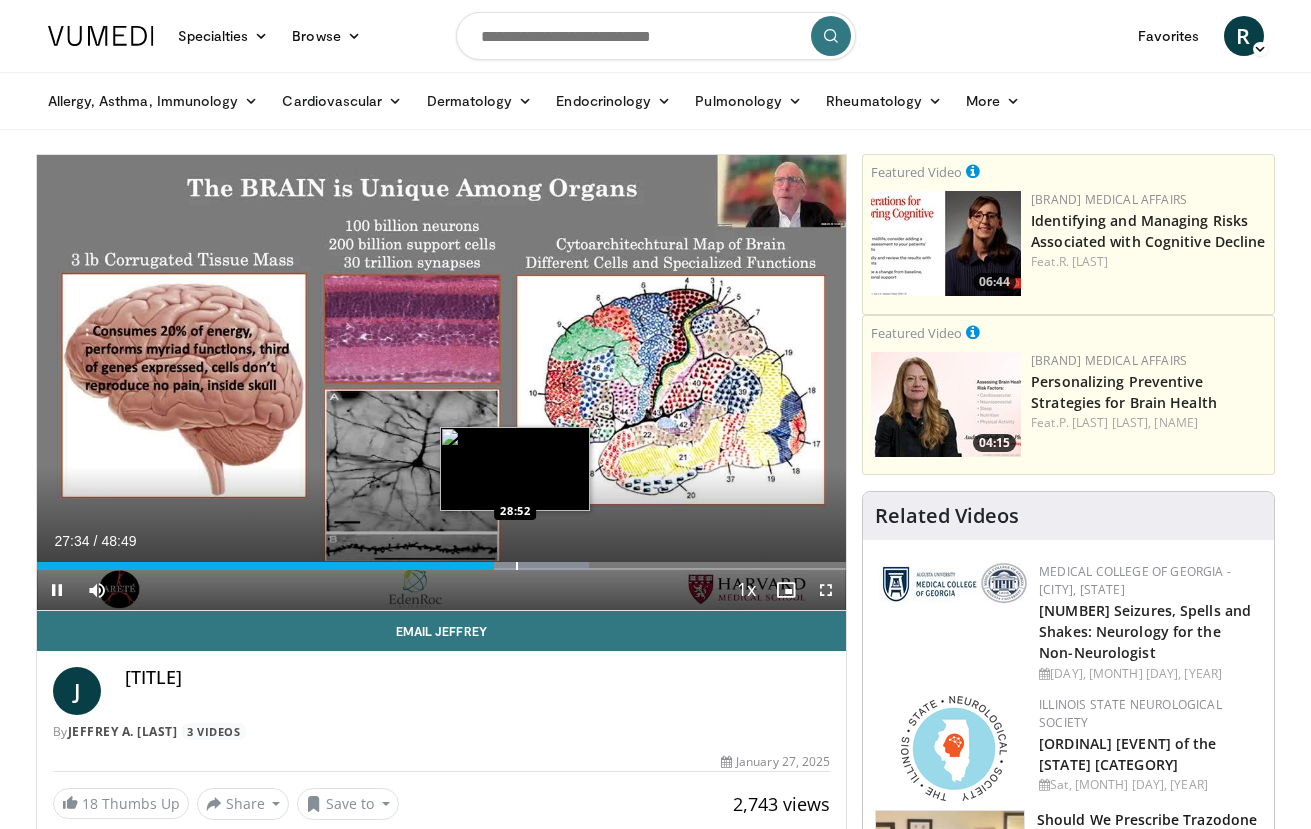 click at bounding box center [517, 566] 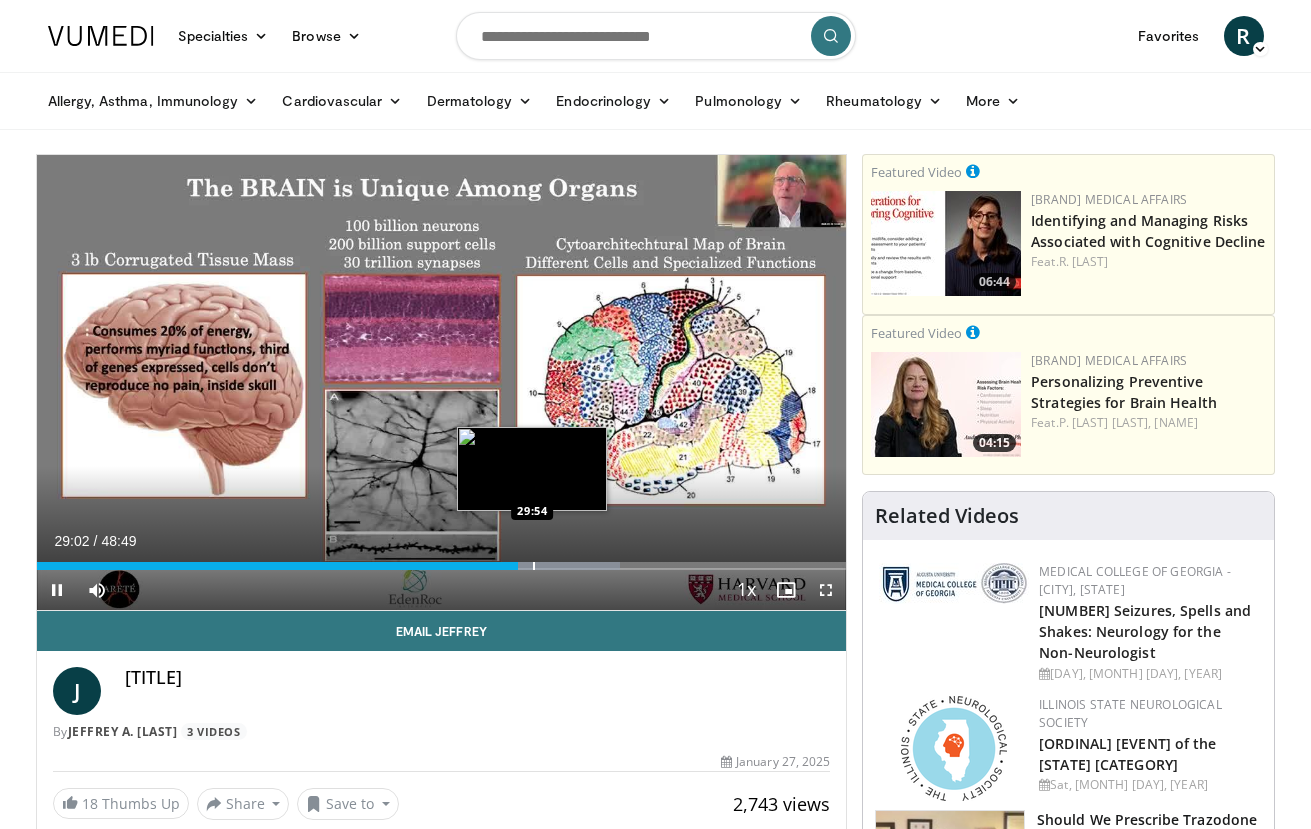 click at bounding box center [534, 566] 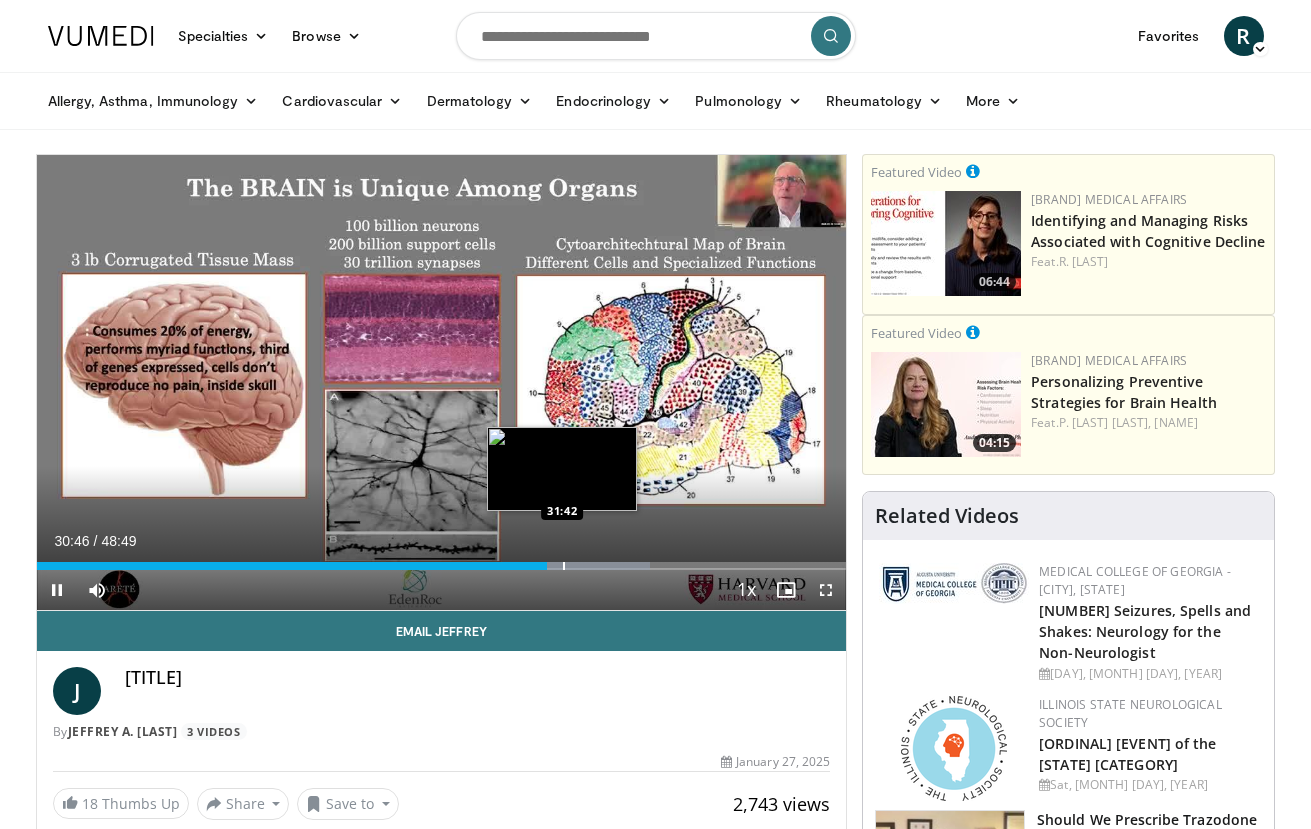 click at bounding box center [564, 566] 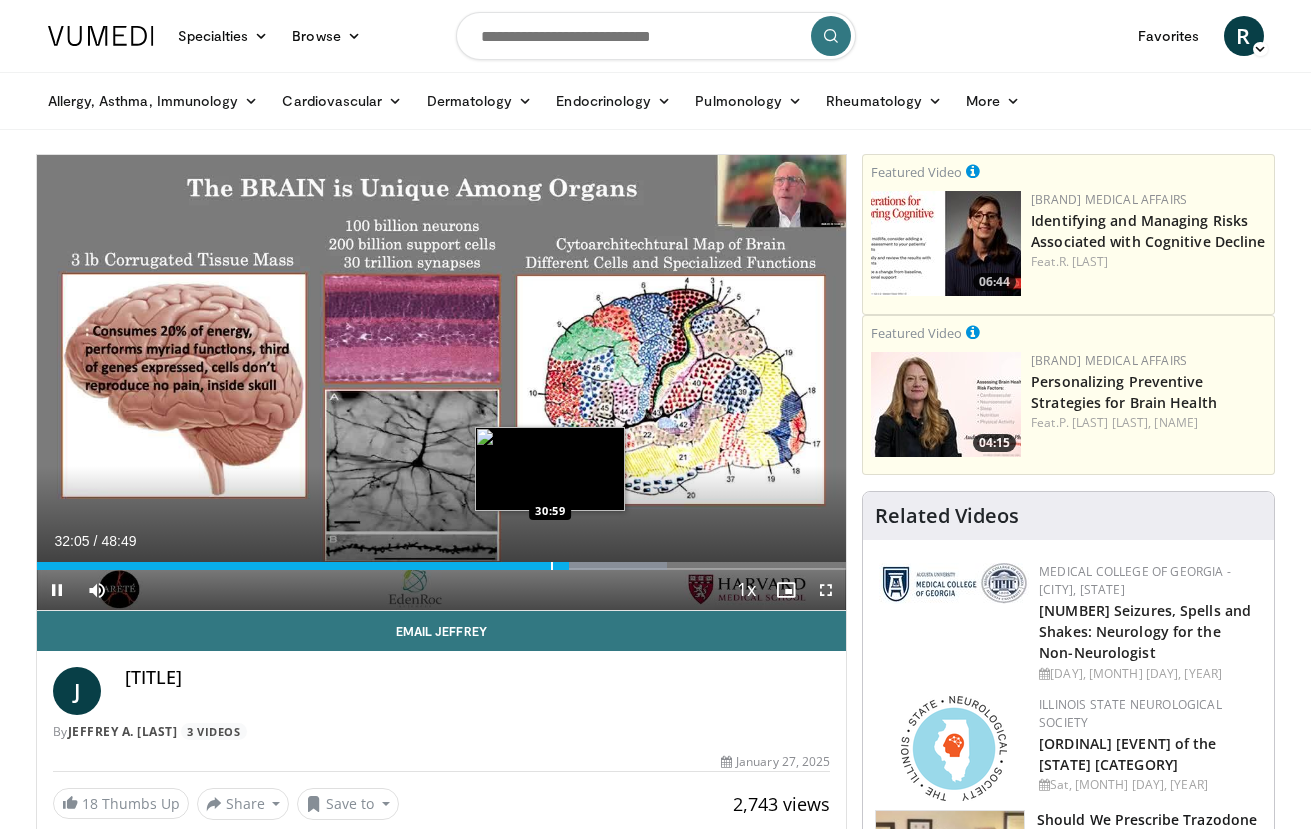 click at bounding box center (552, 566) 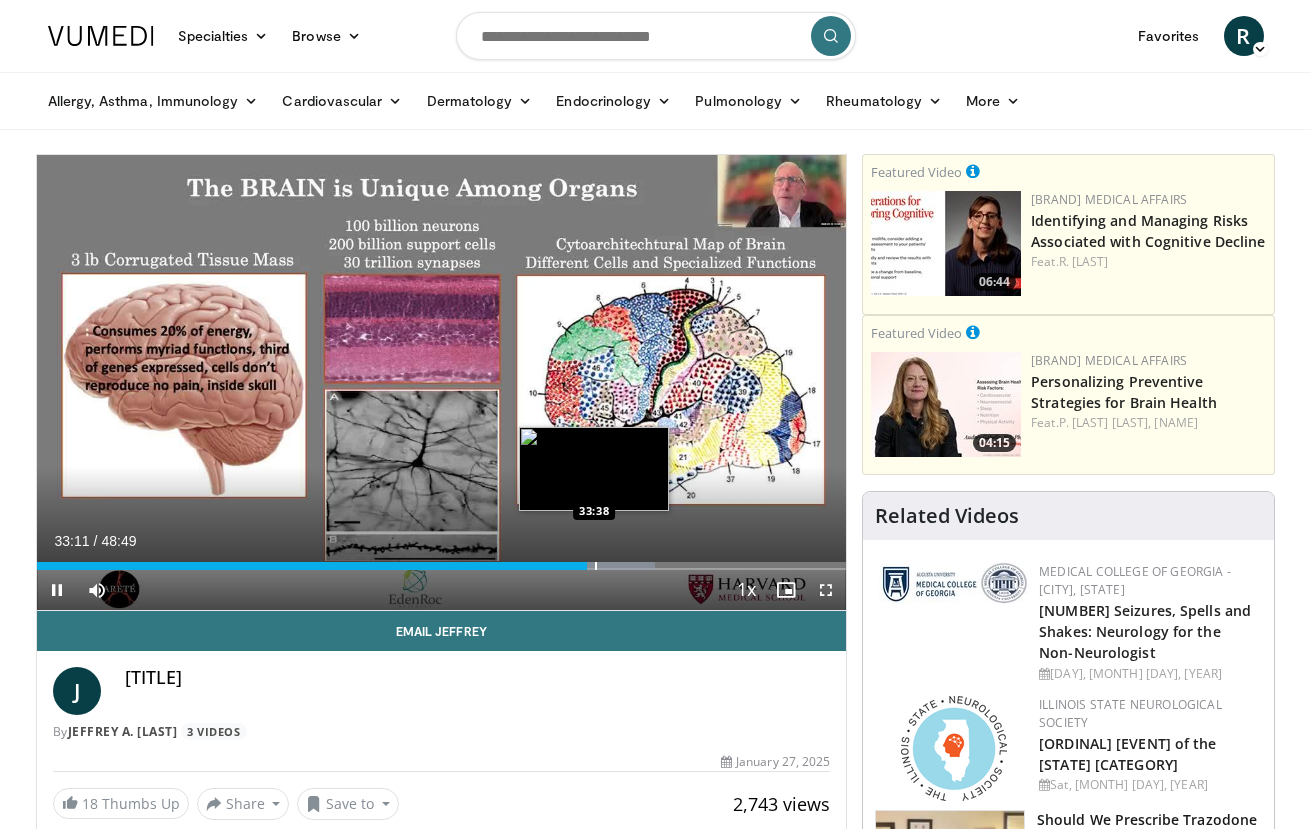 click at bounding box center [596, 566] 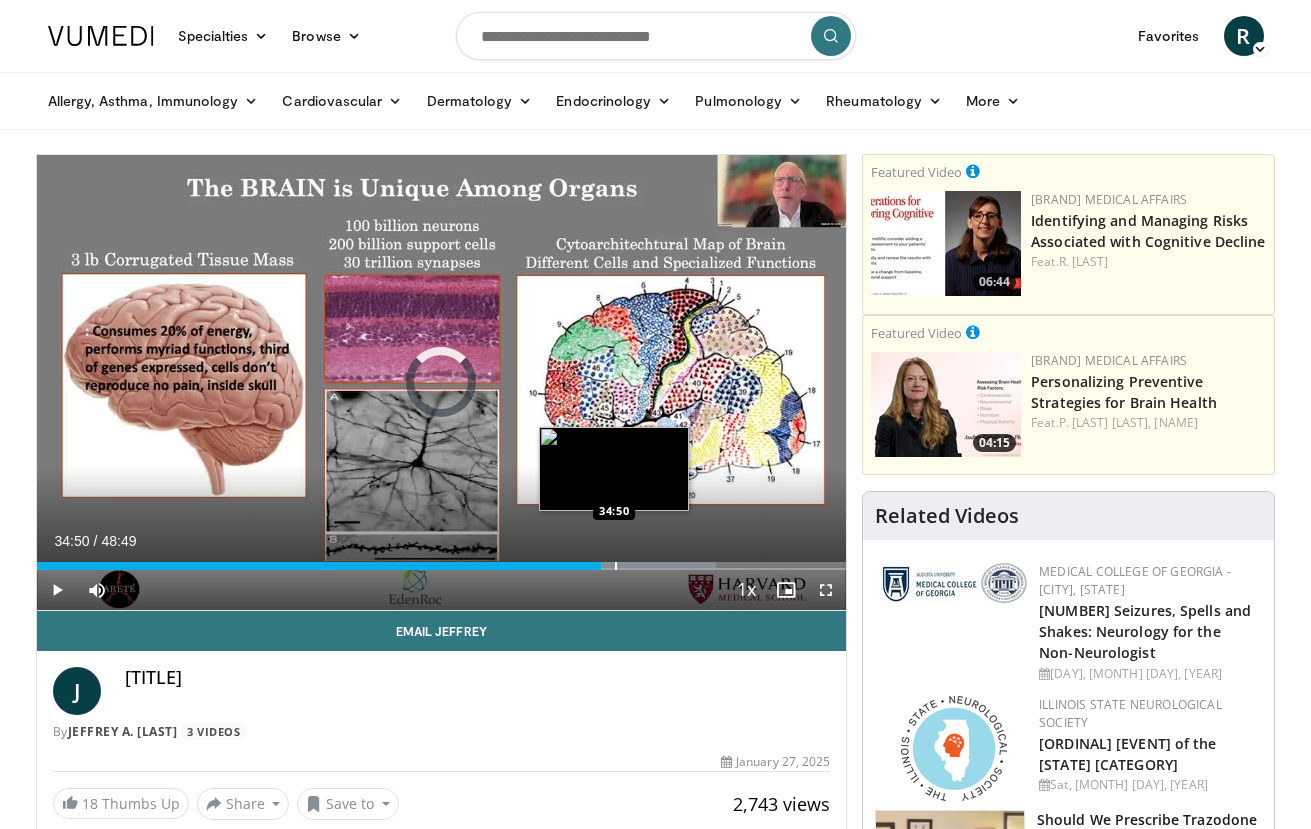 click at bounding box center (616, 566) 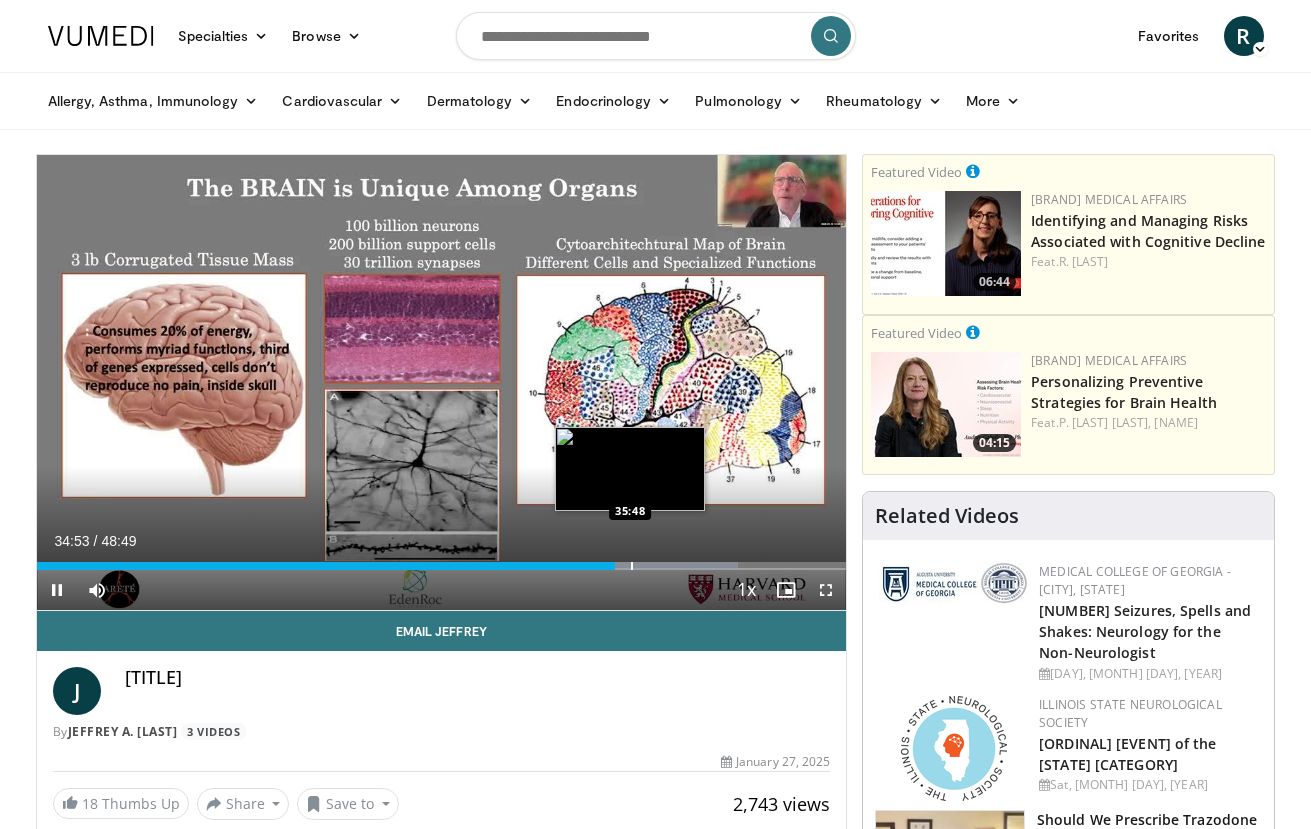 click at bounding box center (632, 566) 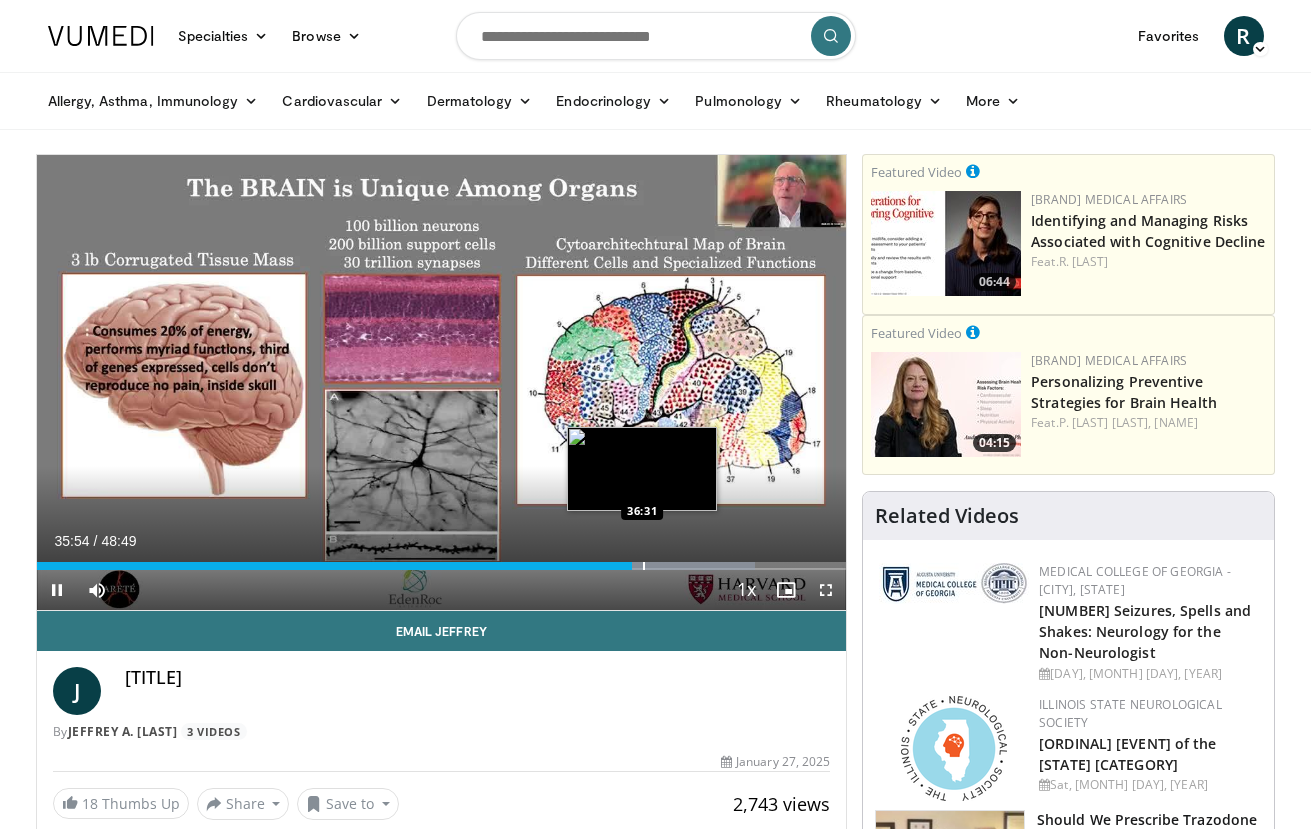 click at bounding box center (644, 566) 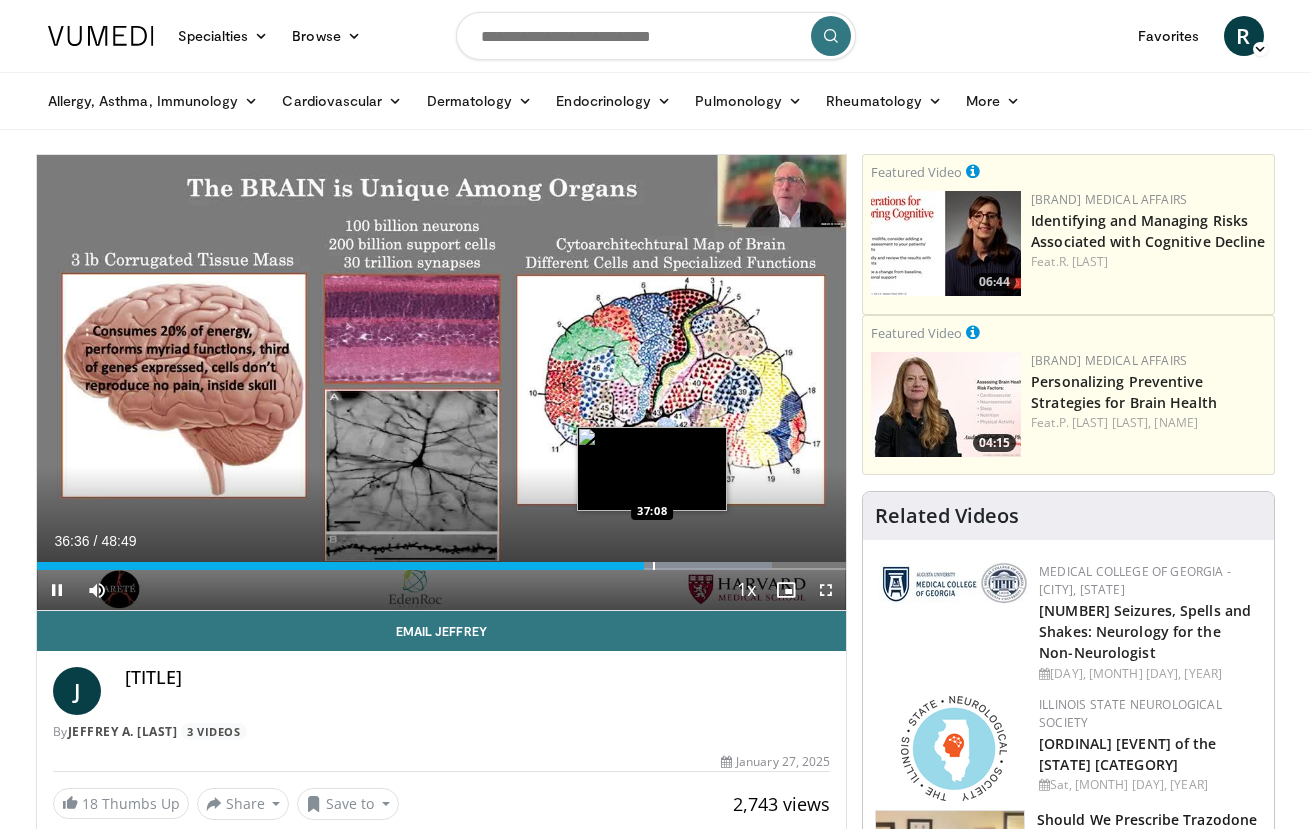 click at bounding box center (654, 566) 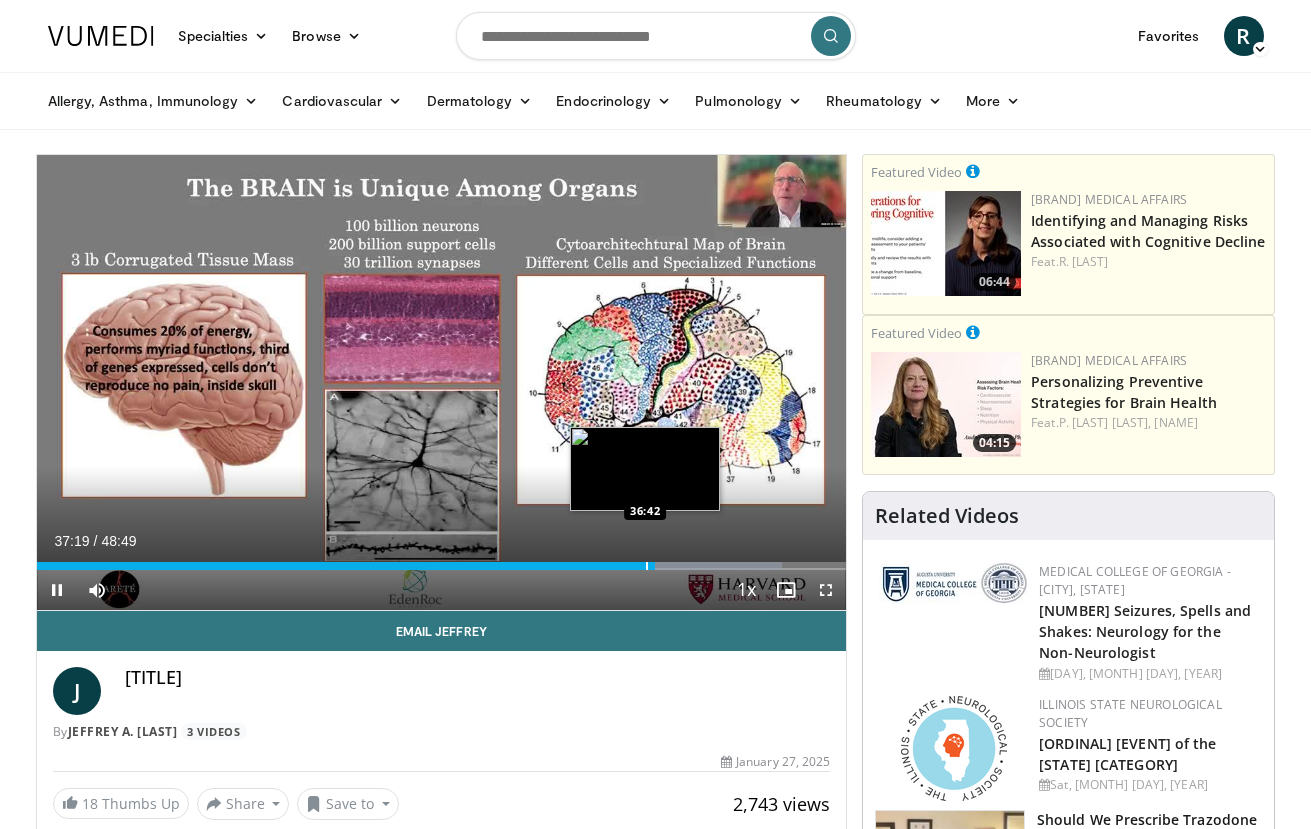 click at bounding box center (647, 566) 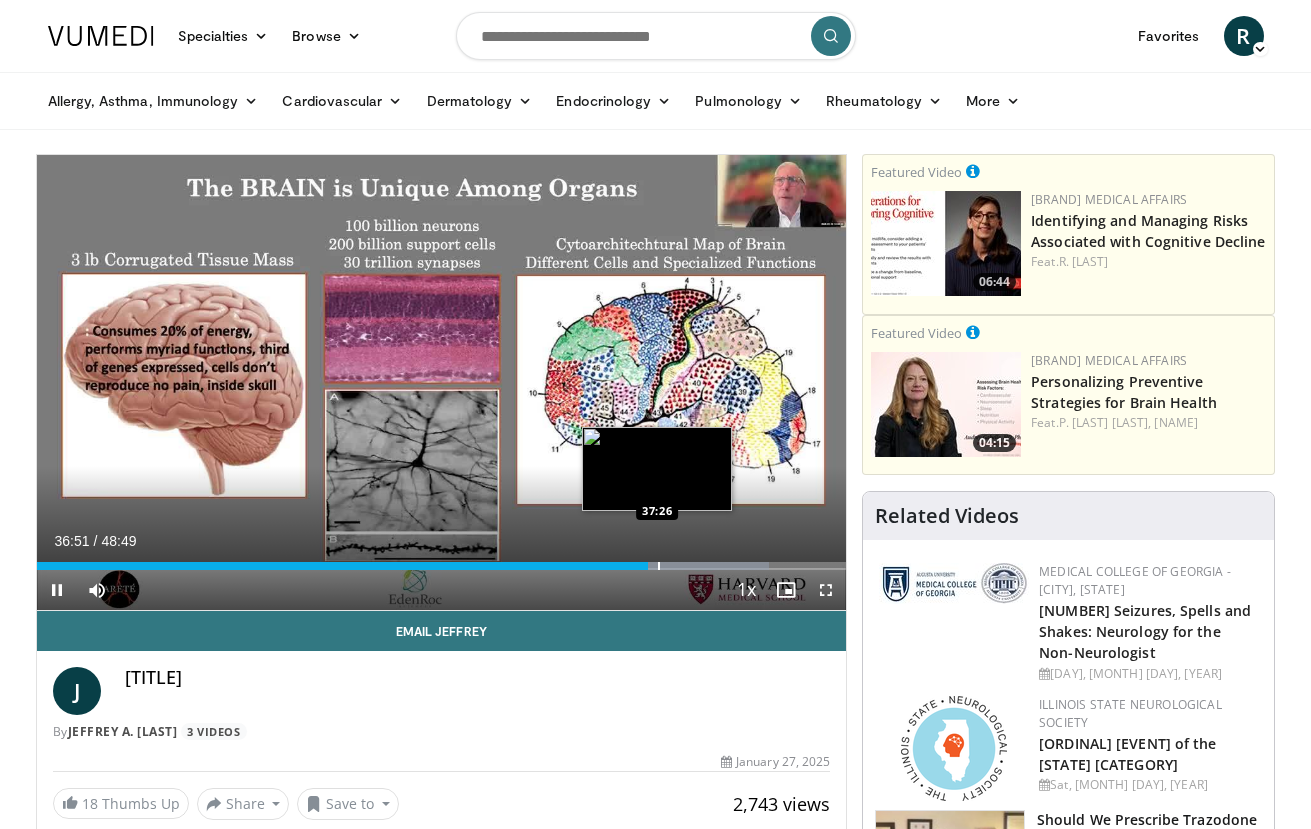 click at bounding box center (659, 566) 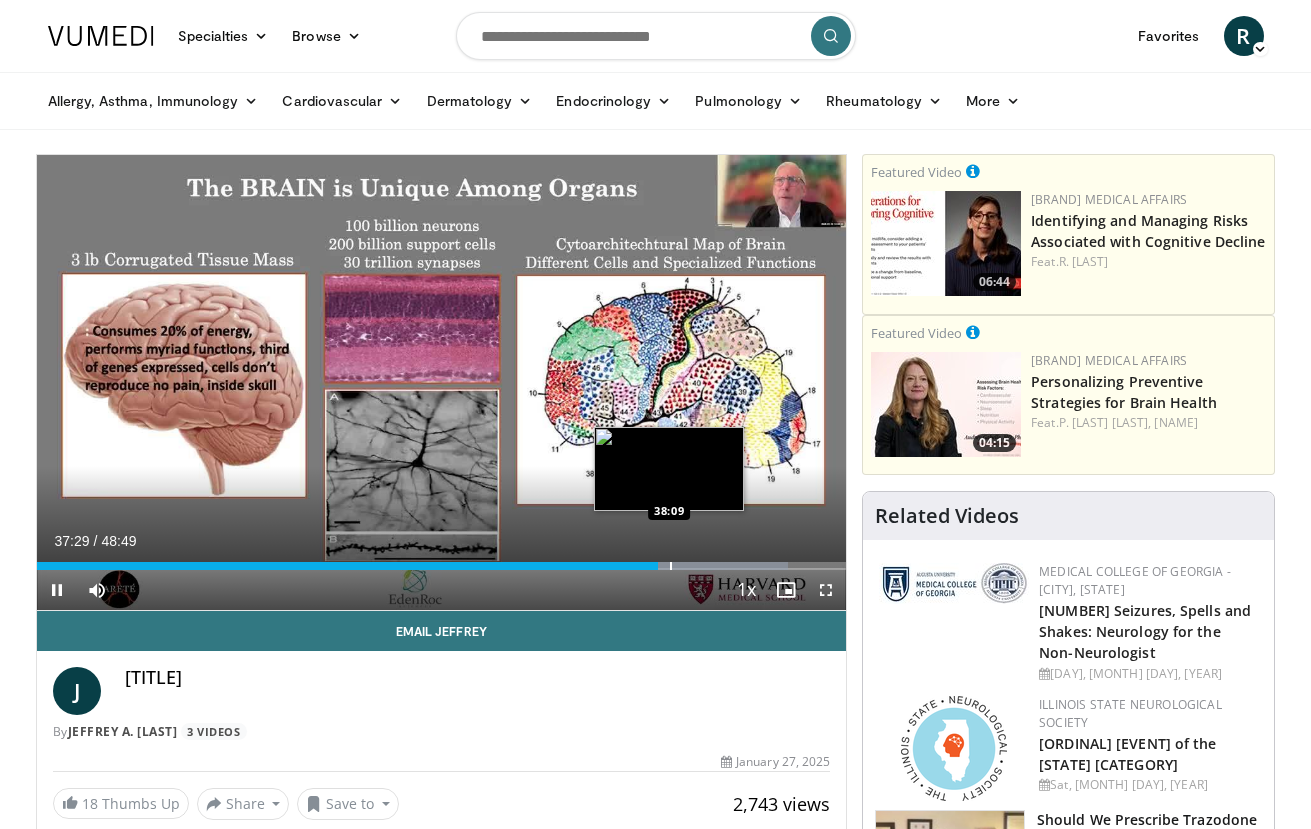 click at bounding box center (671, 566) 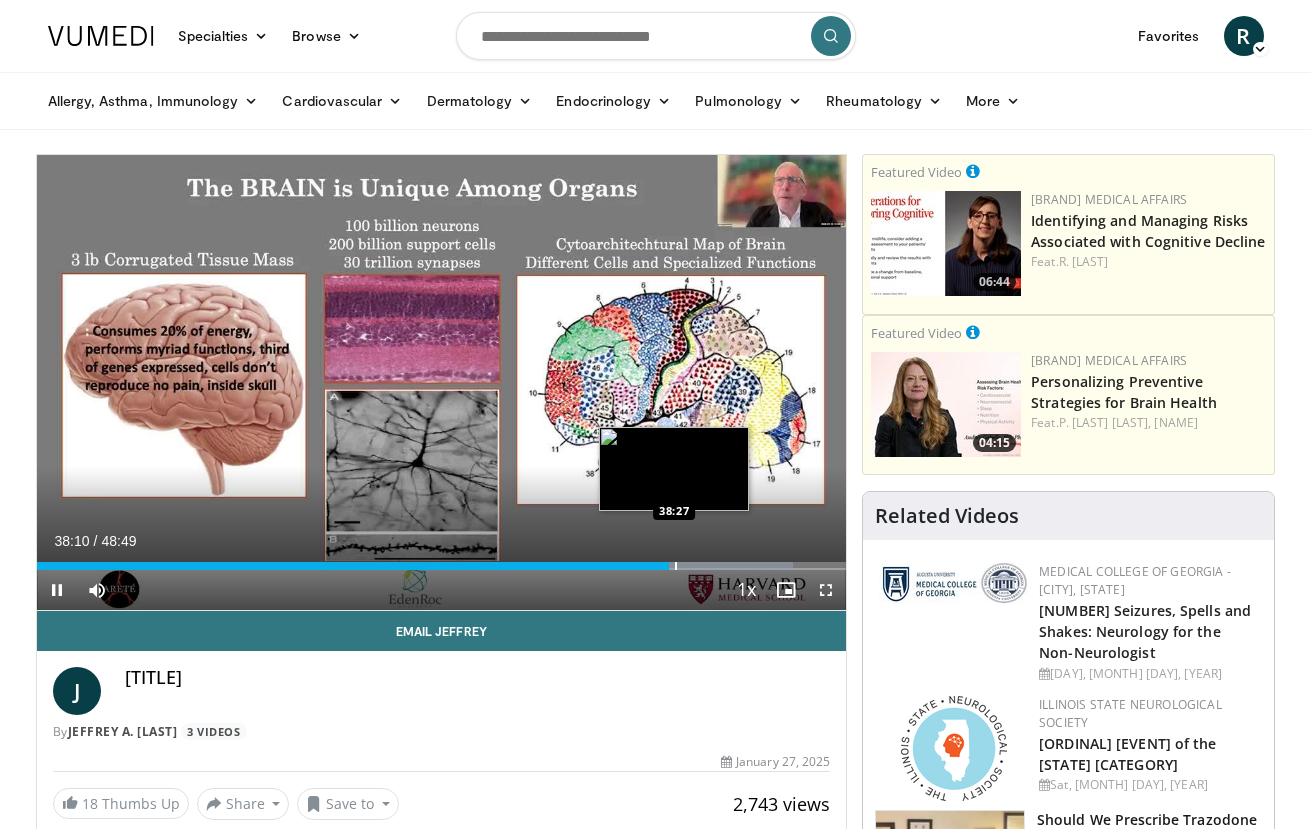 click at bounding box center [676, 566] 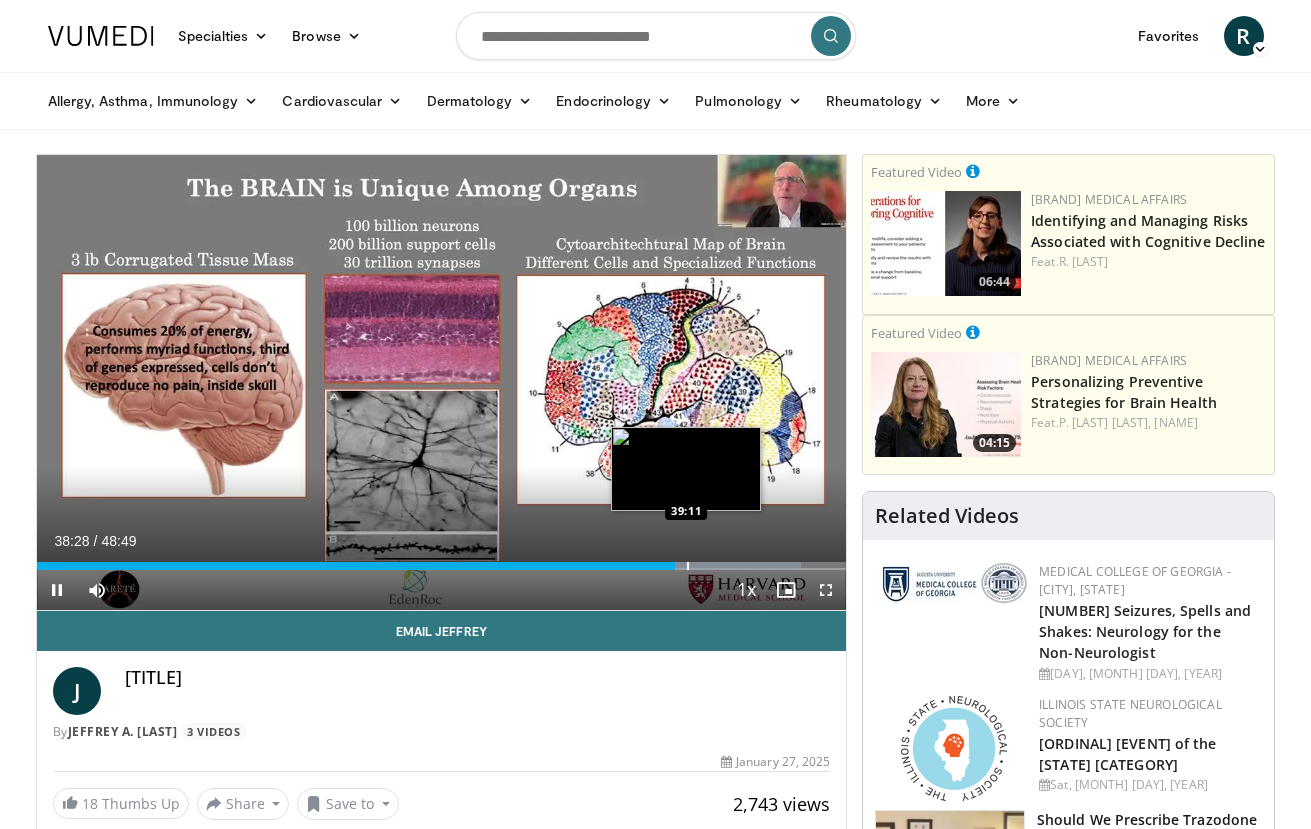 click at bounding box center (688, 566) 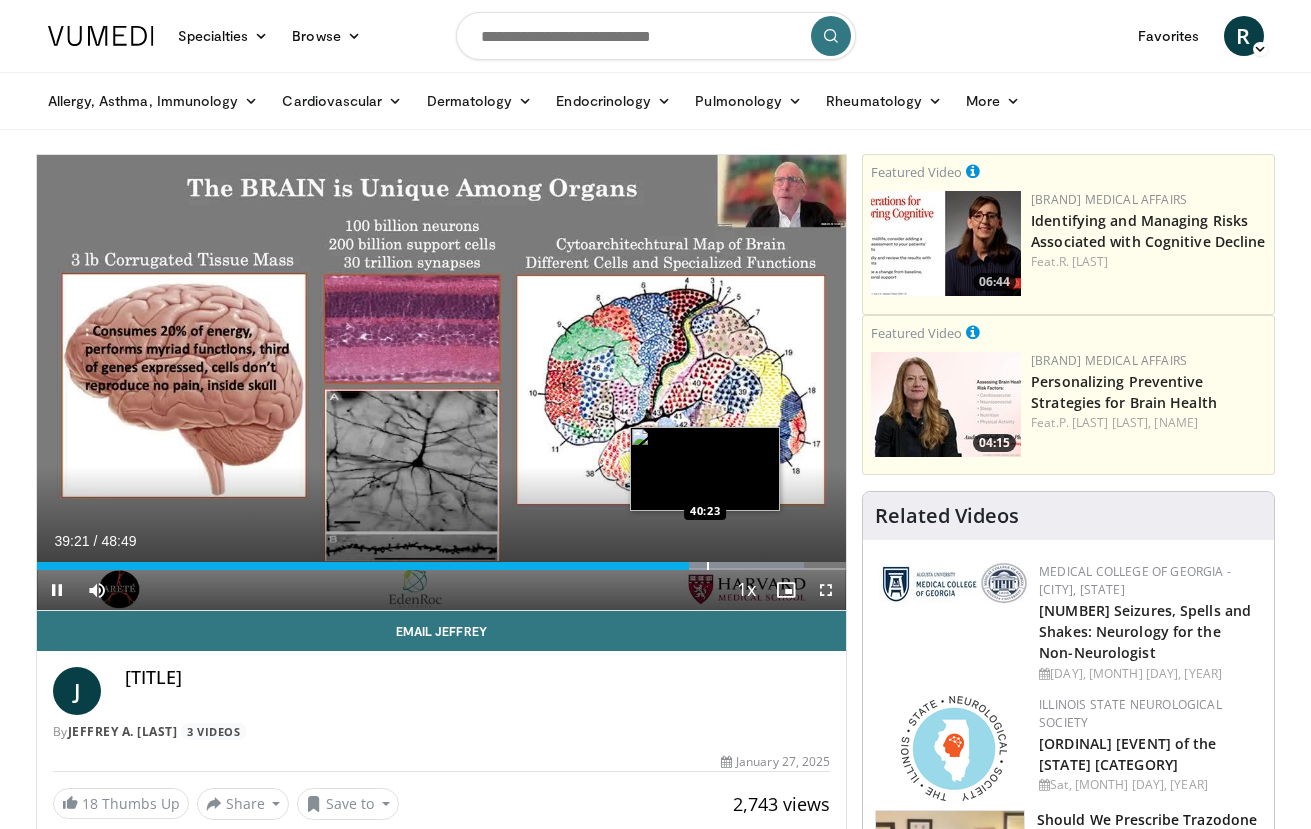 click on "Loaded :  94.79% 39:21 40:23" at bounding box center [442, 566] 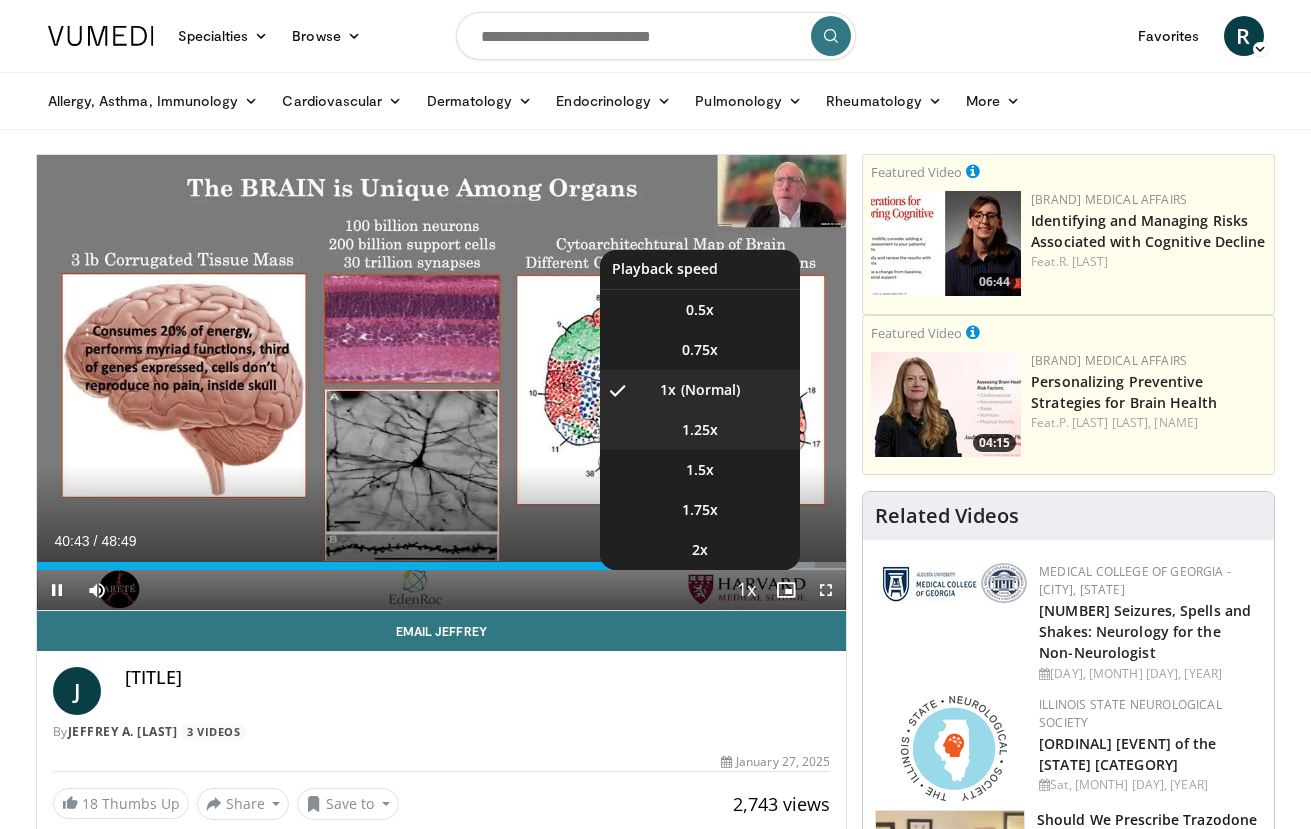 click on "1.25x" at bounding box center [700, 310] 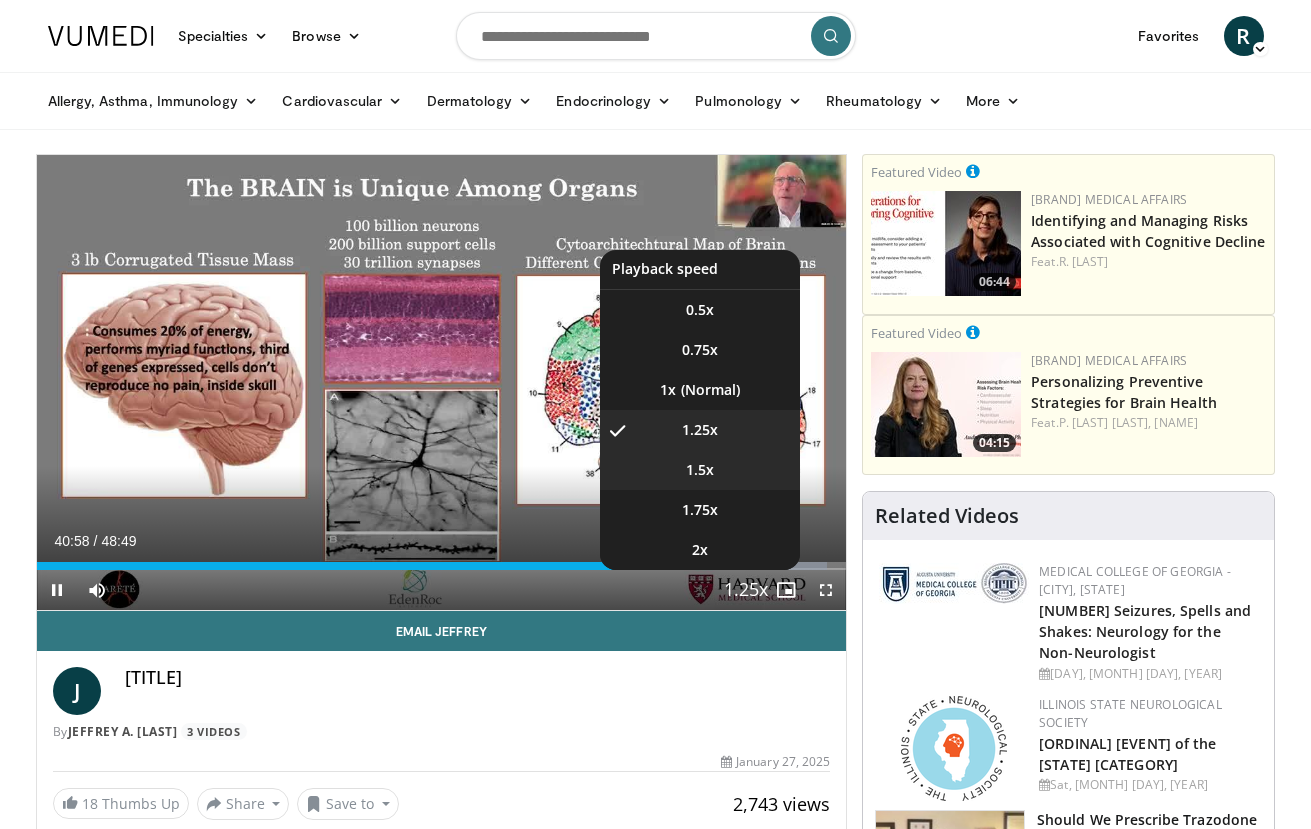 click on "1.5x" at bounding box center [700, 310] 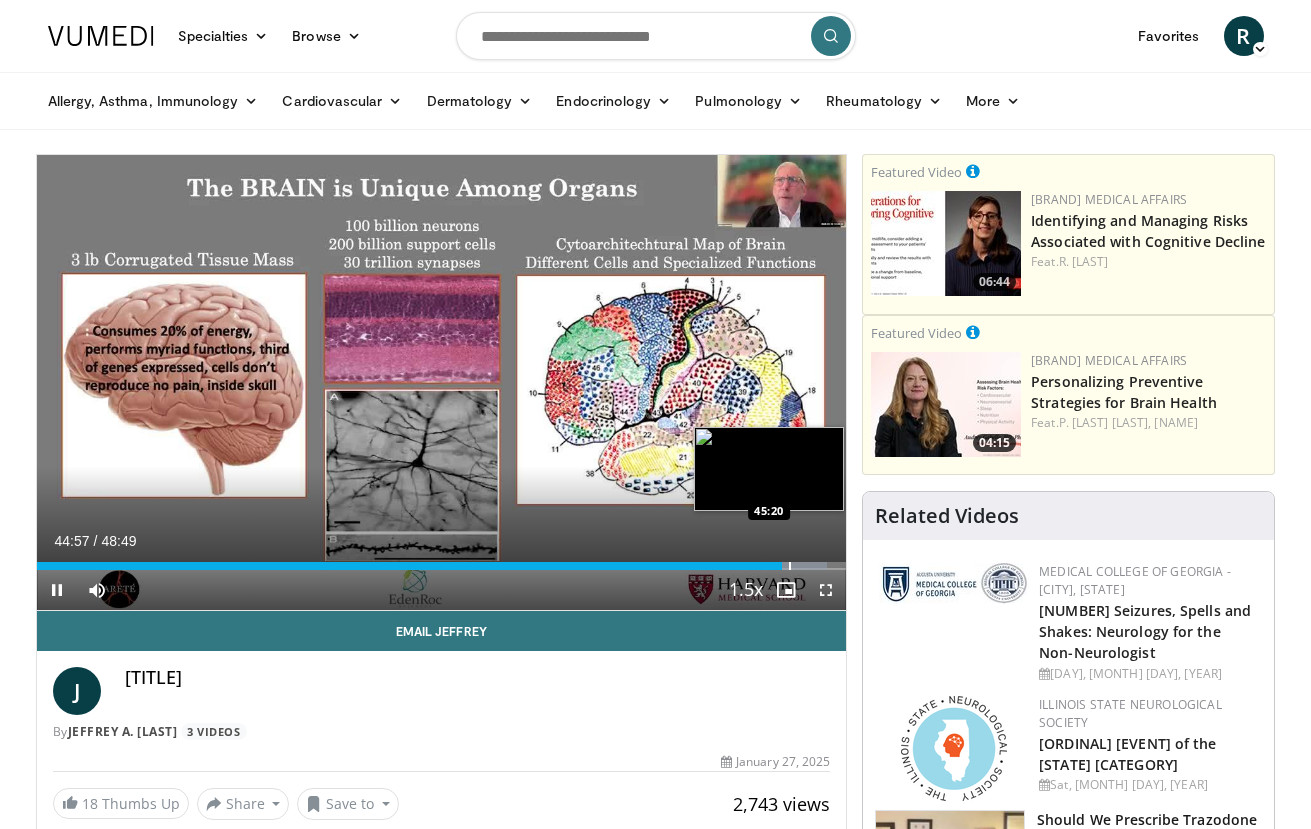 click at bounding box center (790, 566) 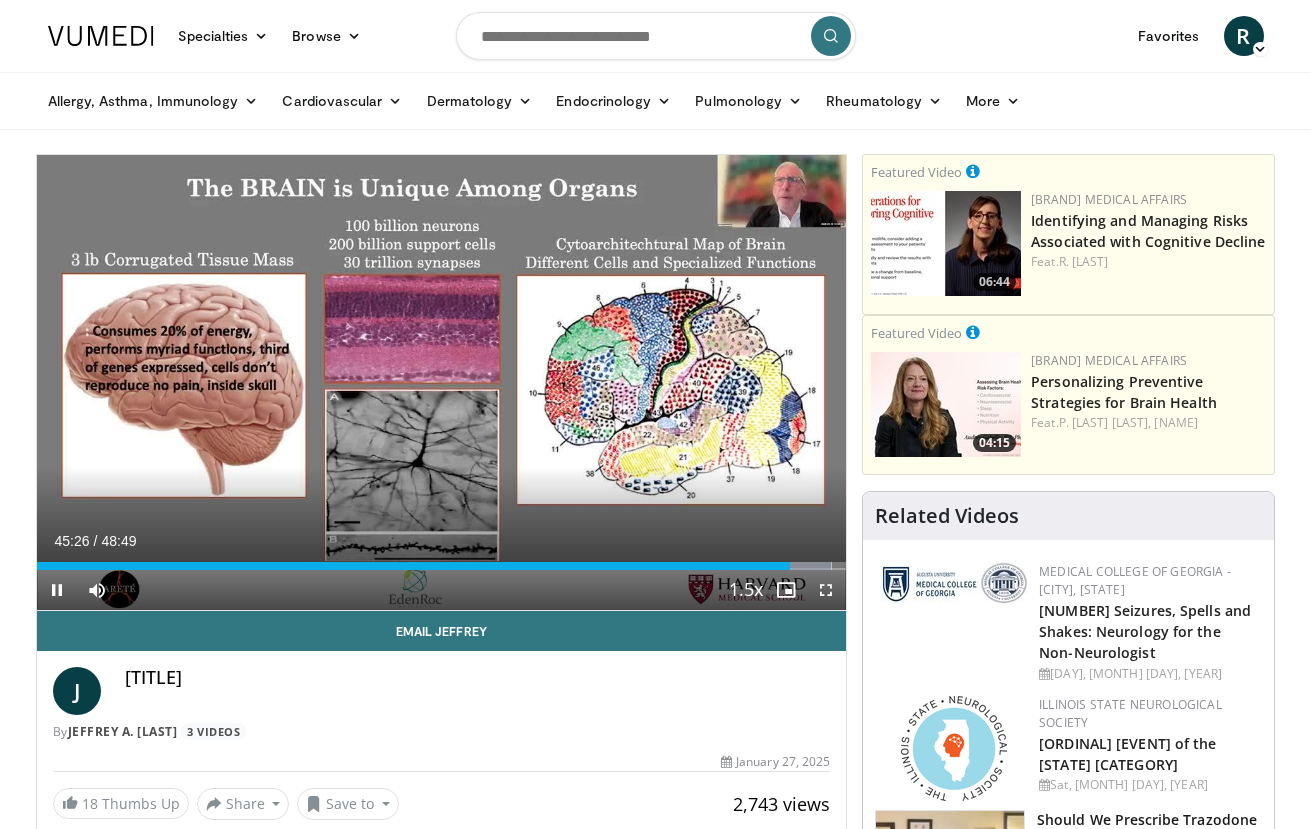 click at bounding box center [786, 590] 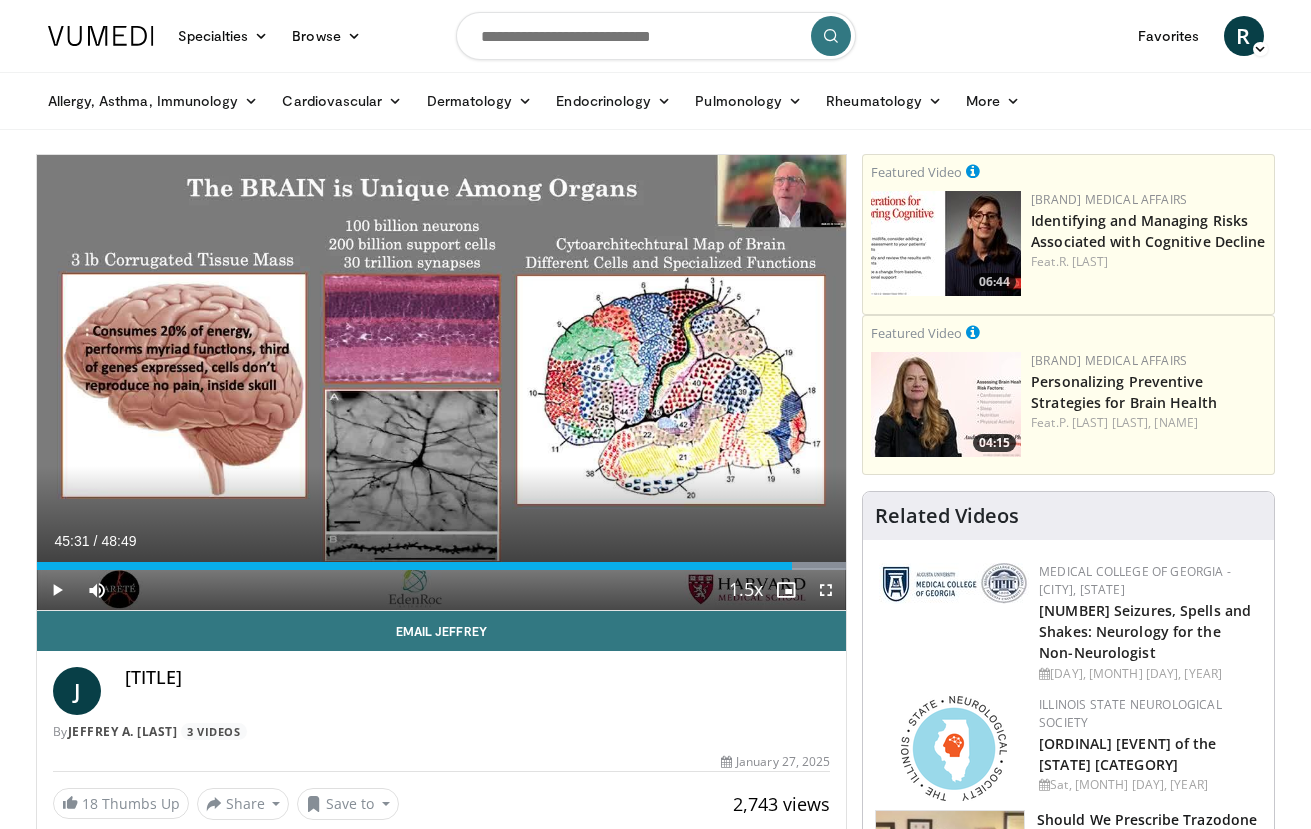 click at bounding box center (57, 590) 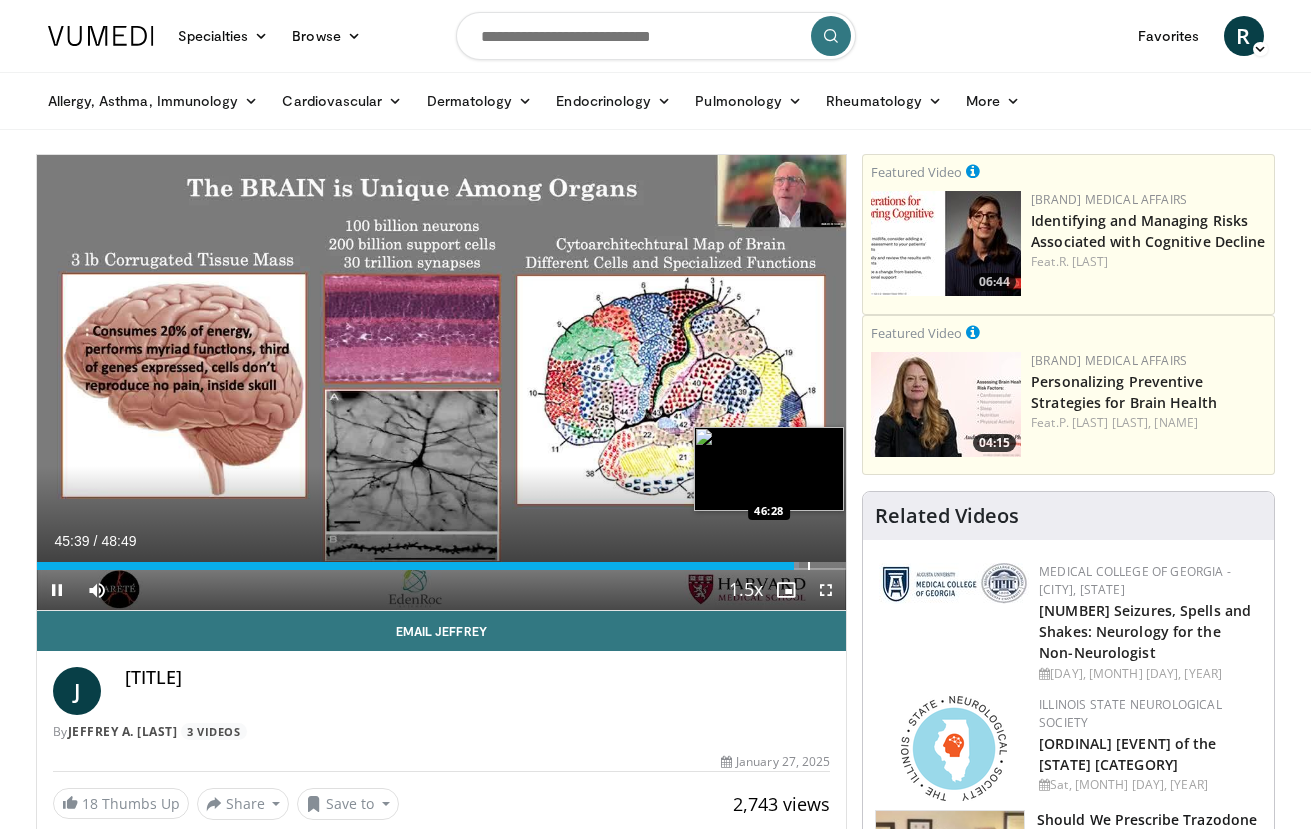 click at bounding box center [809, 566] 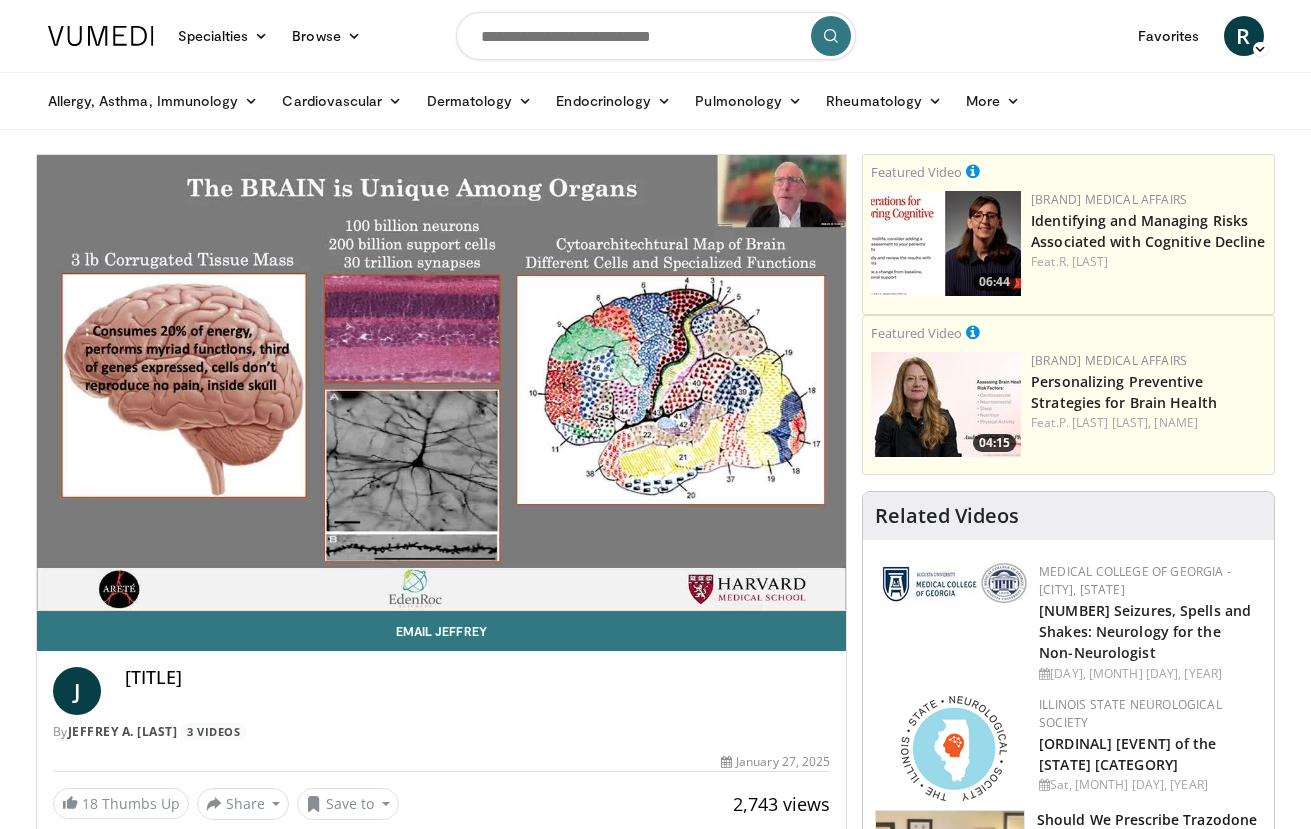 click on "10 seconds
Tap to unmute" at bounding box center [442, 382] 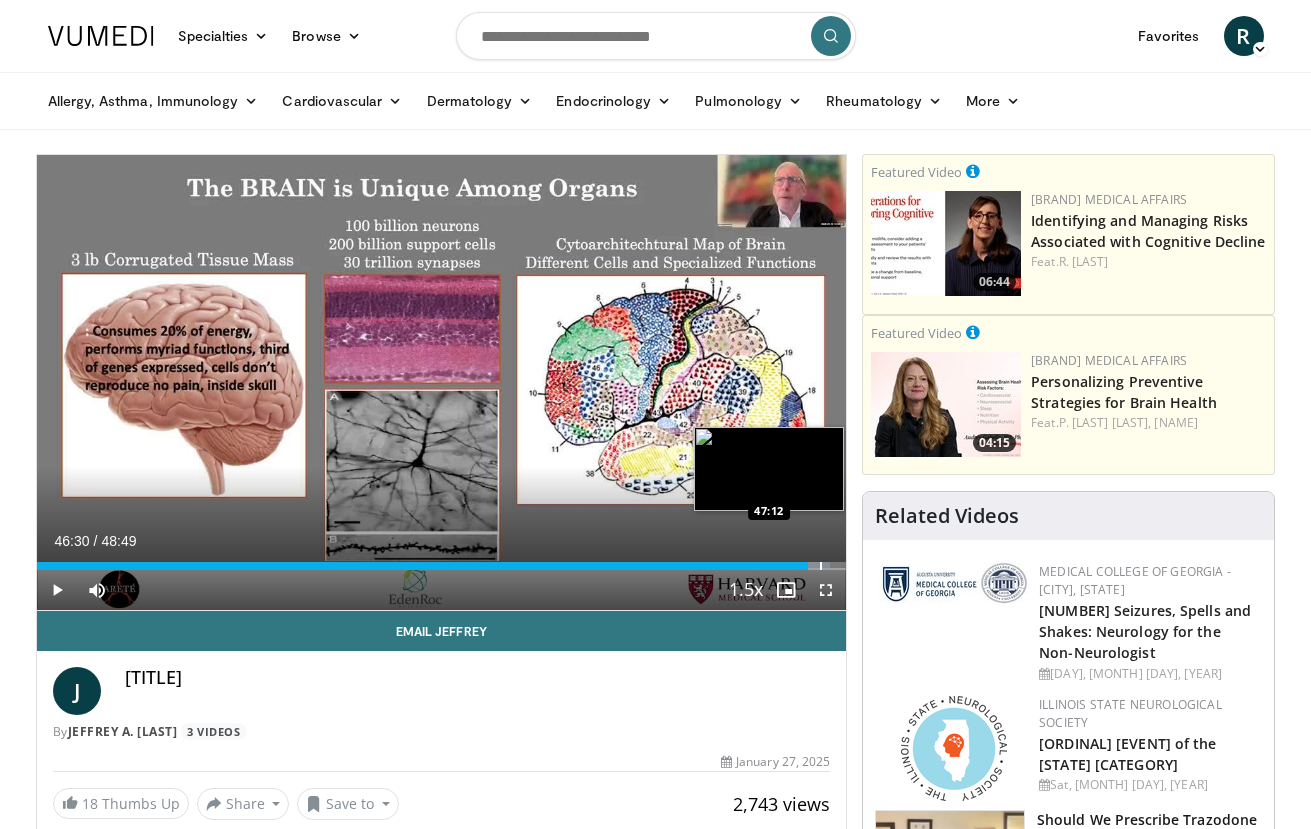 click at bounding box center (821, 566) 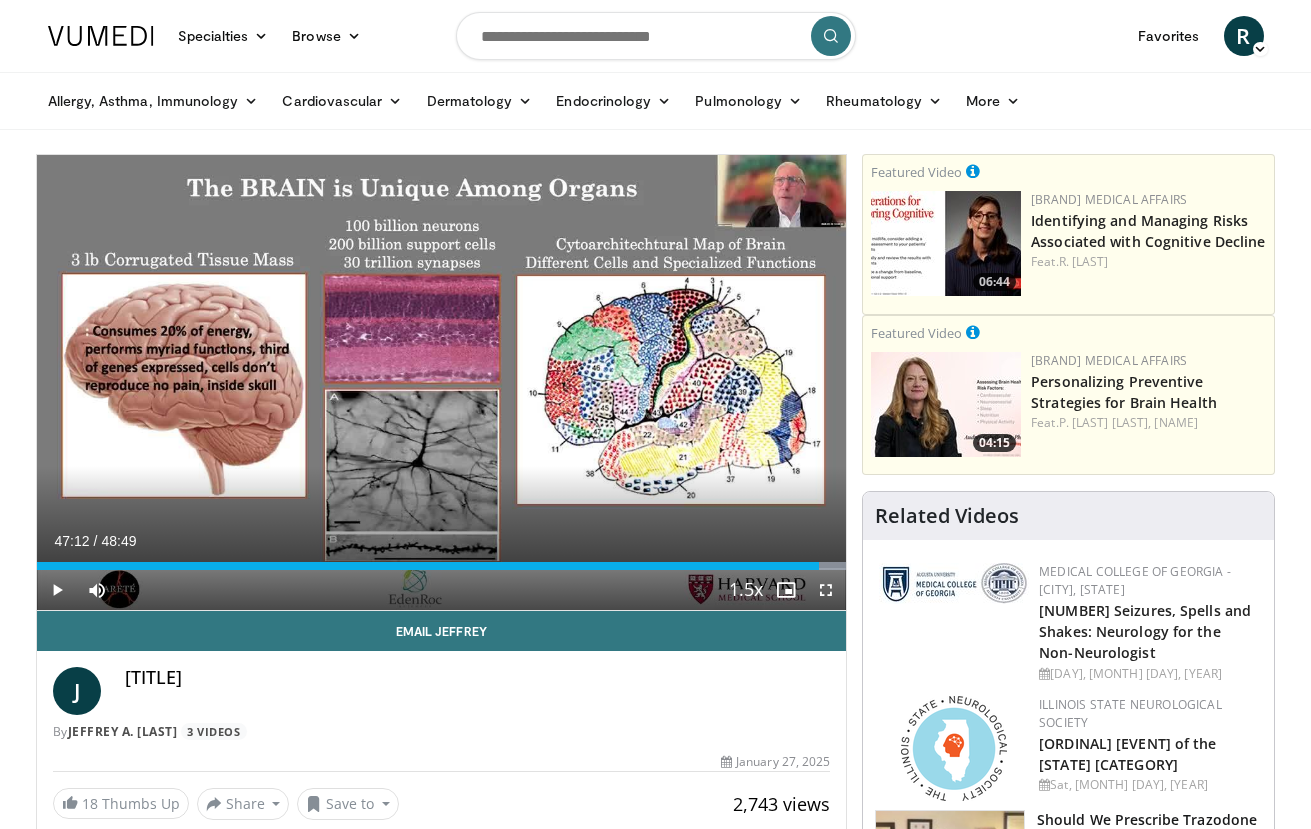 click at bounding box center [57, 590] 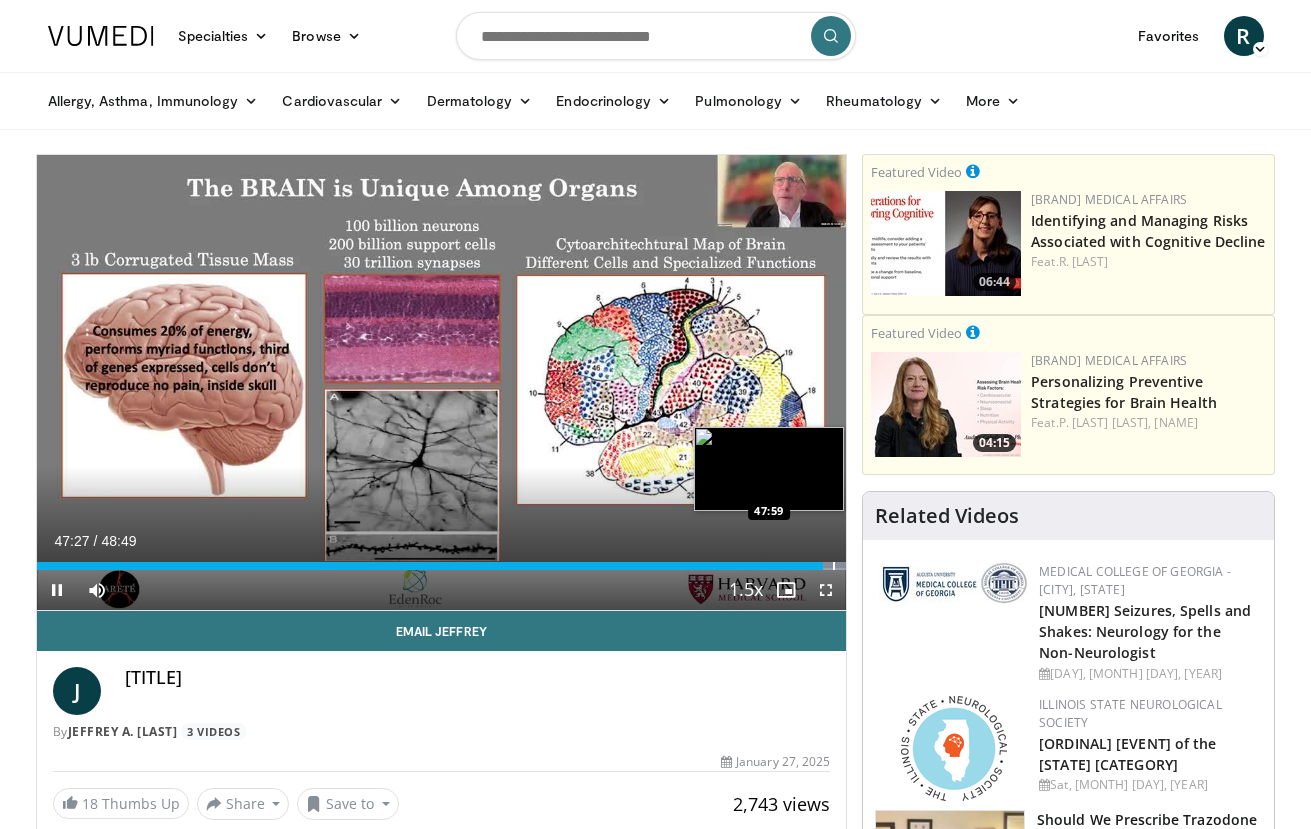 click at bounding box center (825, 566) 